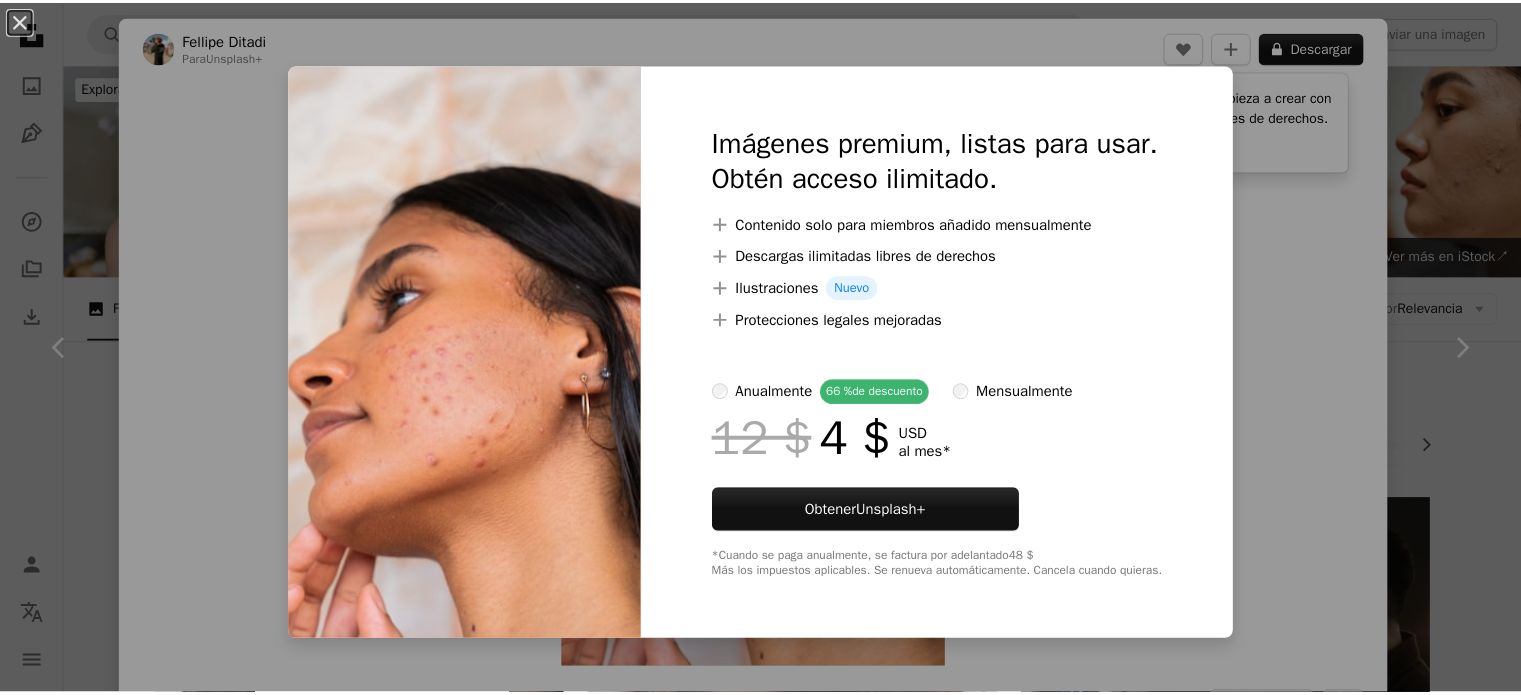 scroll, scrollTop: 1860, scrollLeft: 0, axis: vertical 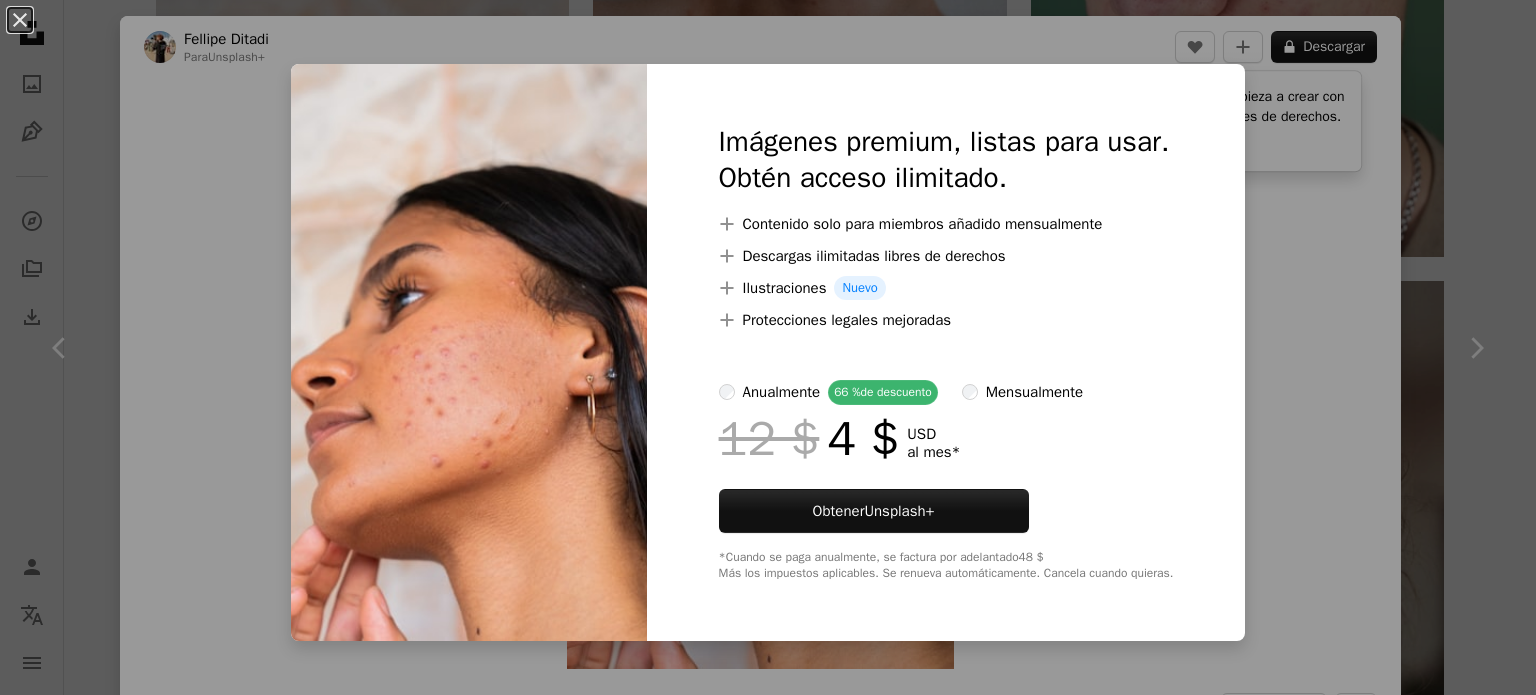 click on "An X shape Imágenes premium, listas para usar. Obtén acceso ilimitado. A plus sign Contenido solo para miembros añadido mensualmente A plus sign Descargas ilimitadas libres de derechos A plus sign Ilustraciones  Nuevo A plus sign Protecciones legales mejoradas anualmente 66 %  de descuento mensualmente 12 $   4 $ USD al mes * Obtener  Unsplash+ *Cuando se paga anualmente, se factura por adelantado  48 $ Más los impuestos aplicables. Se renueva automáticamente. Cancela cuando quieras." at bounding box center [768, 347] 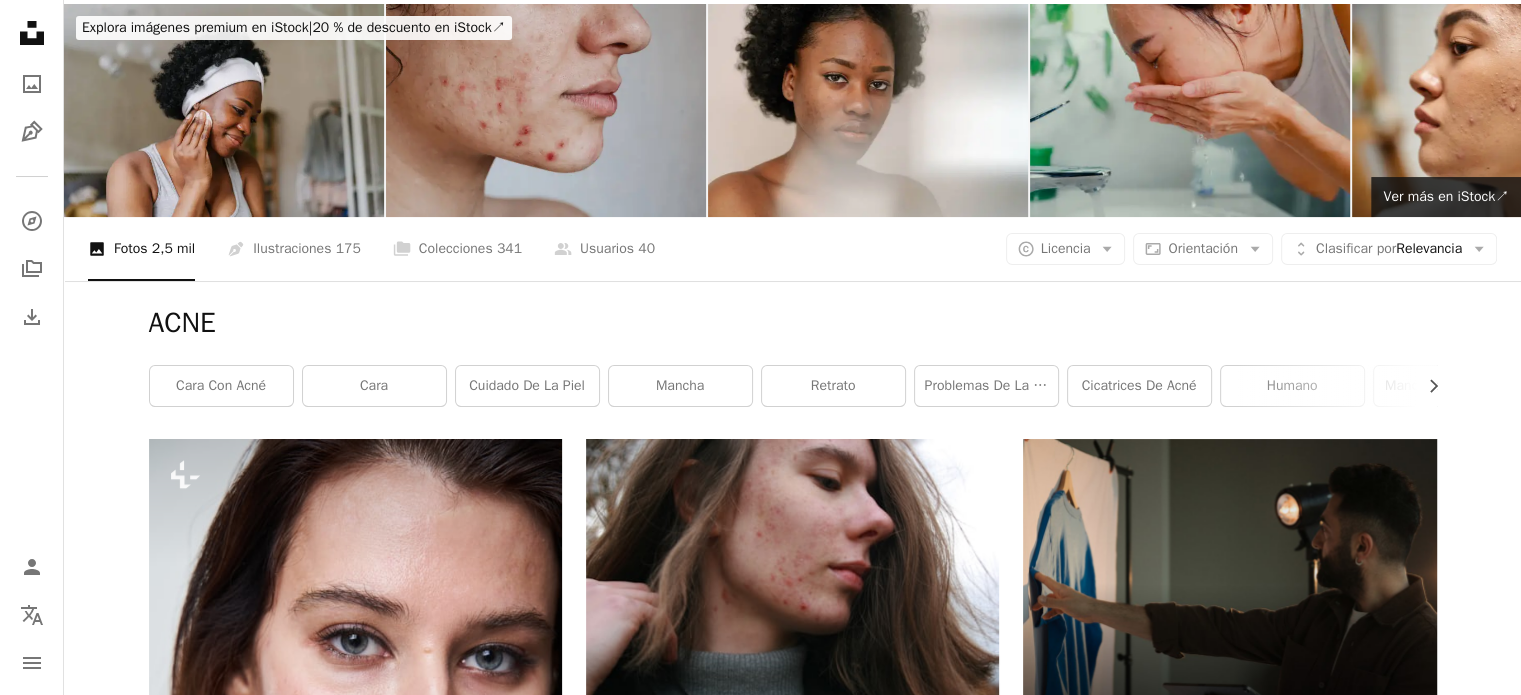 scroll, scrollTop: 0, scrollLeft: 0, axis: both 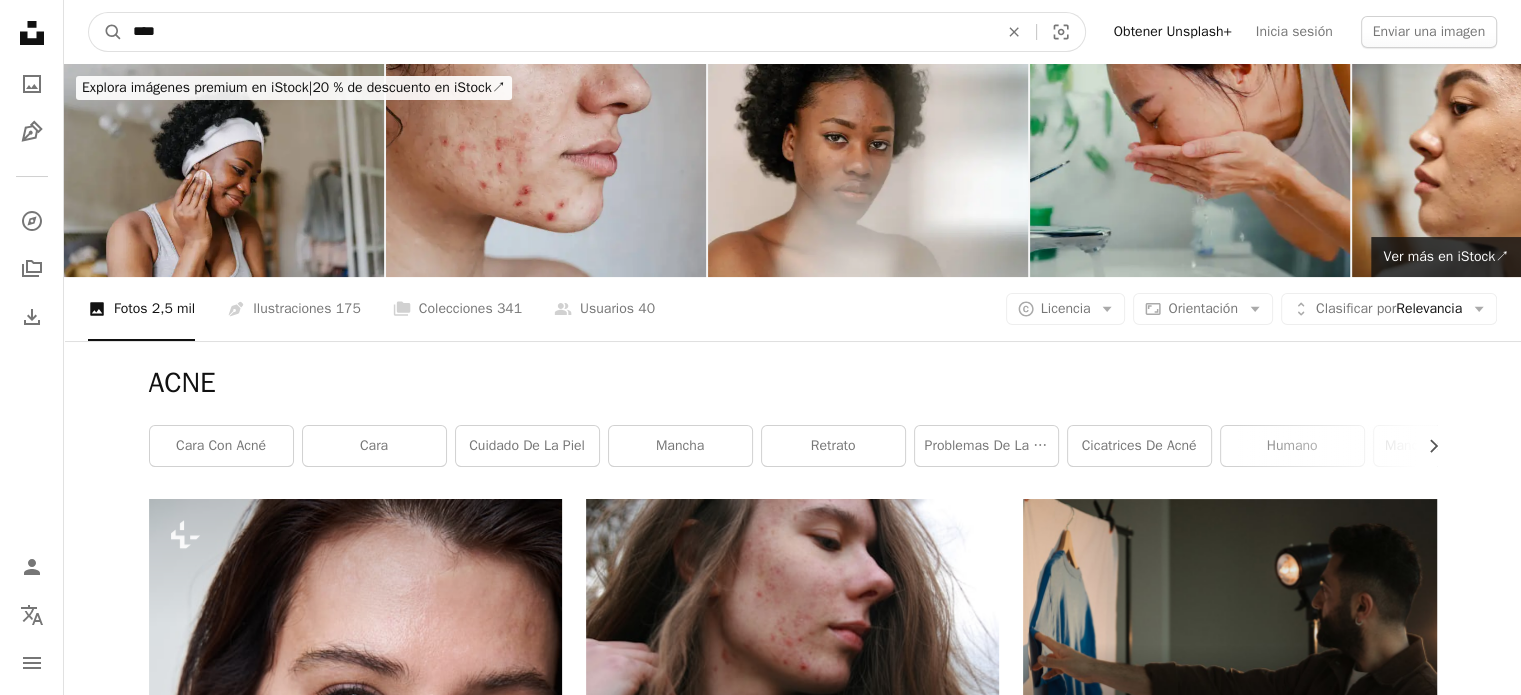 click on "****" at bounding box center (557, 32) 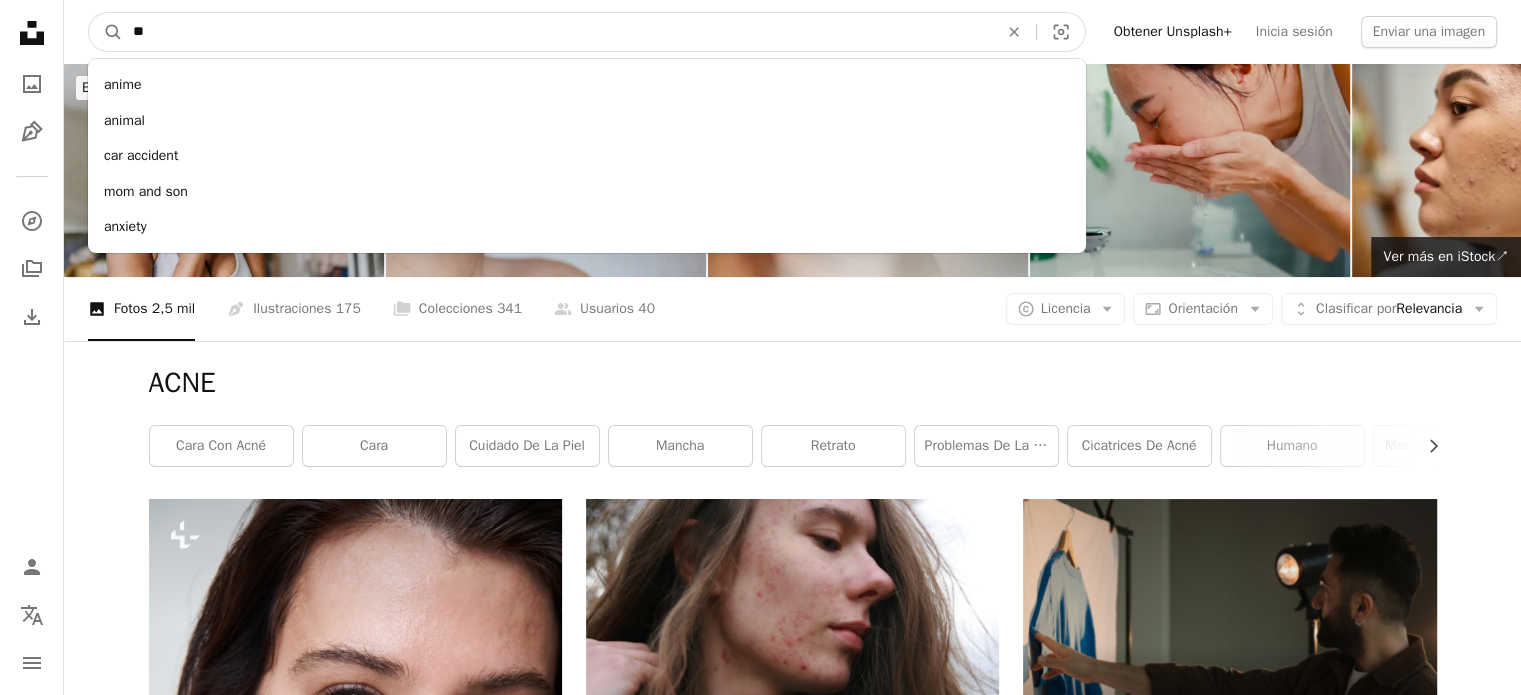 type on "*" 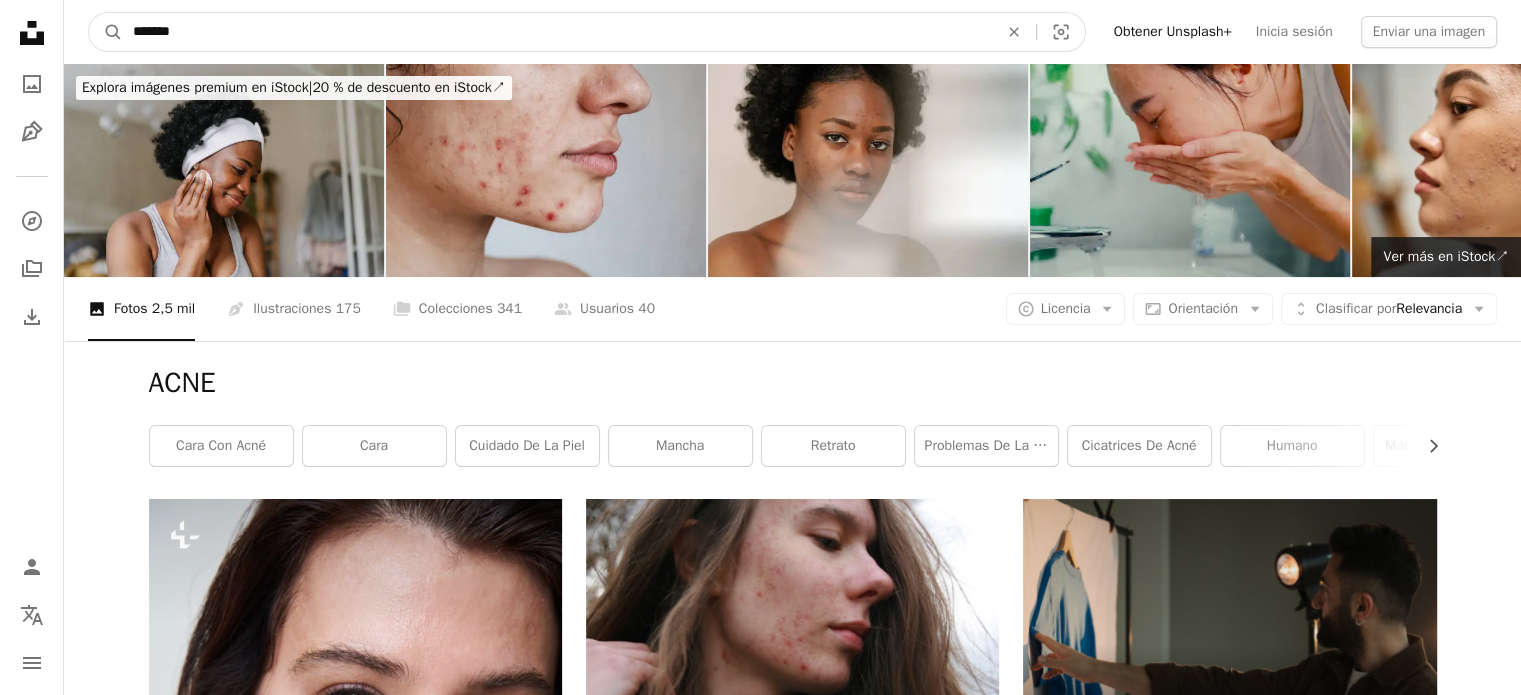 type on "********" 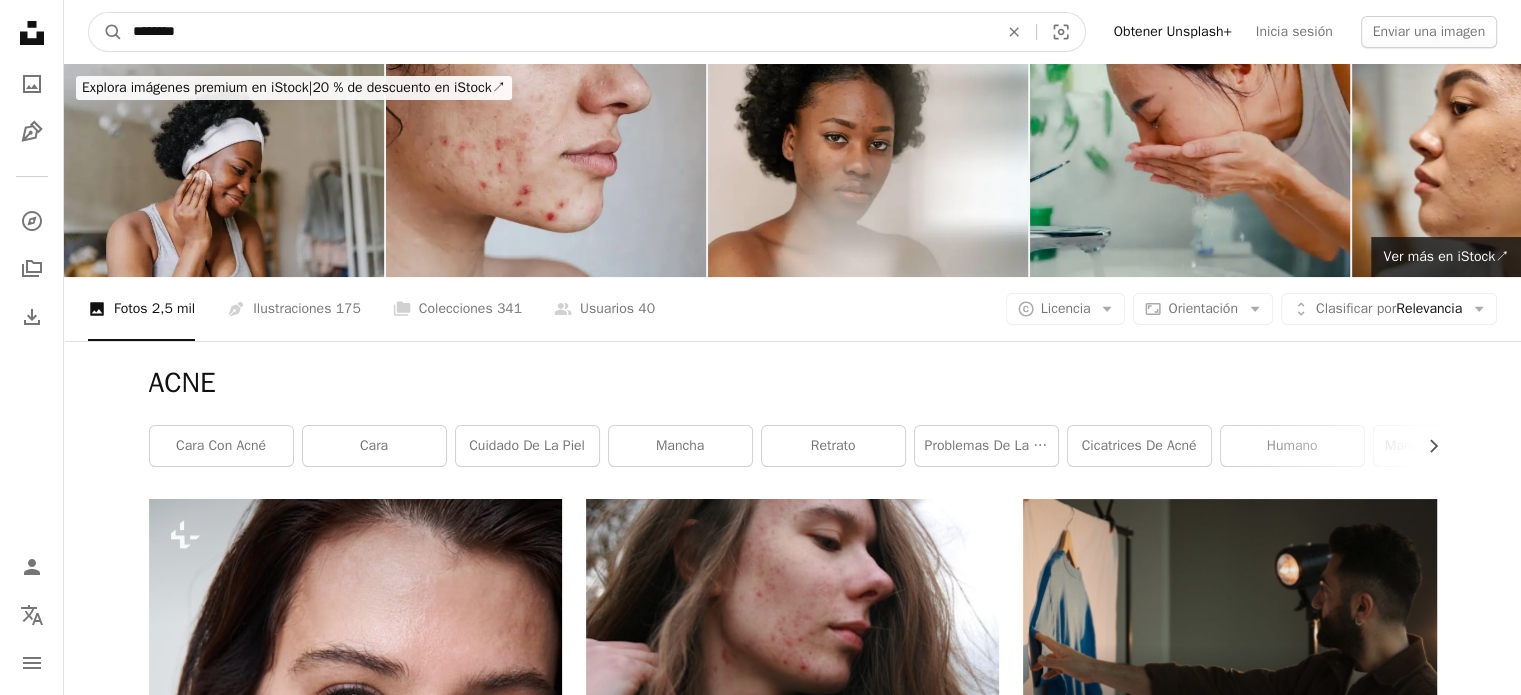 click on "A magnifying glass" at bounding box center [106, 32] 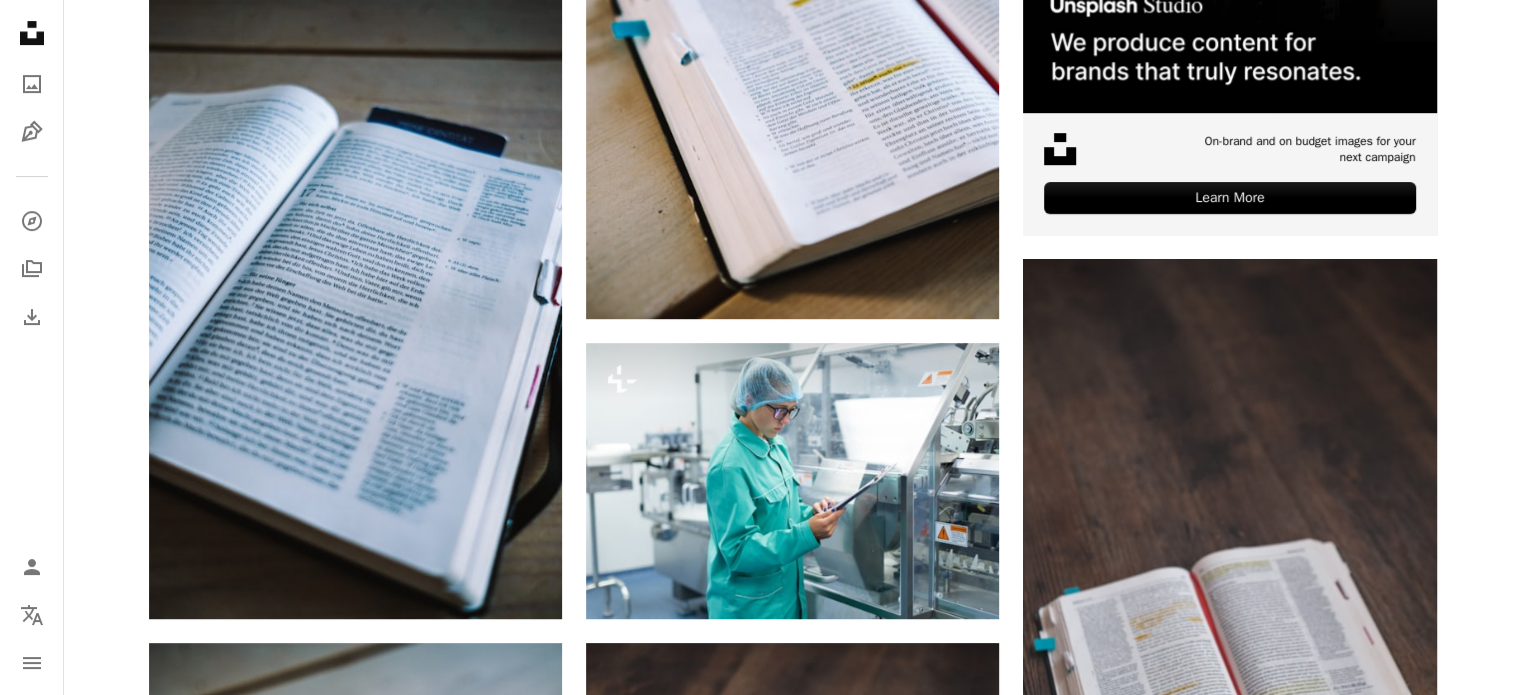 scroll, scrollTop: 0, scrollLeft: 0, axis: both 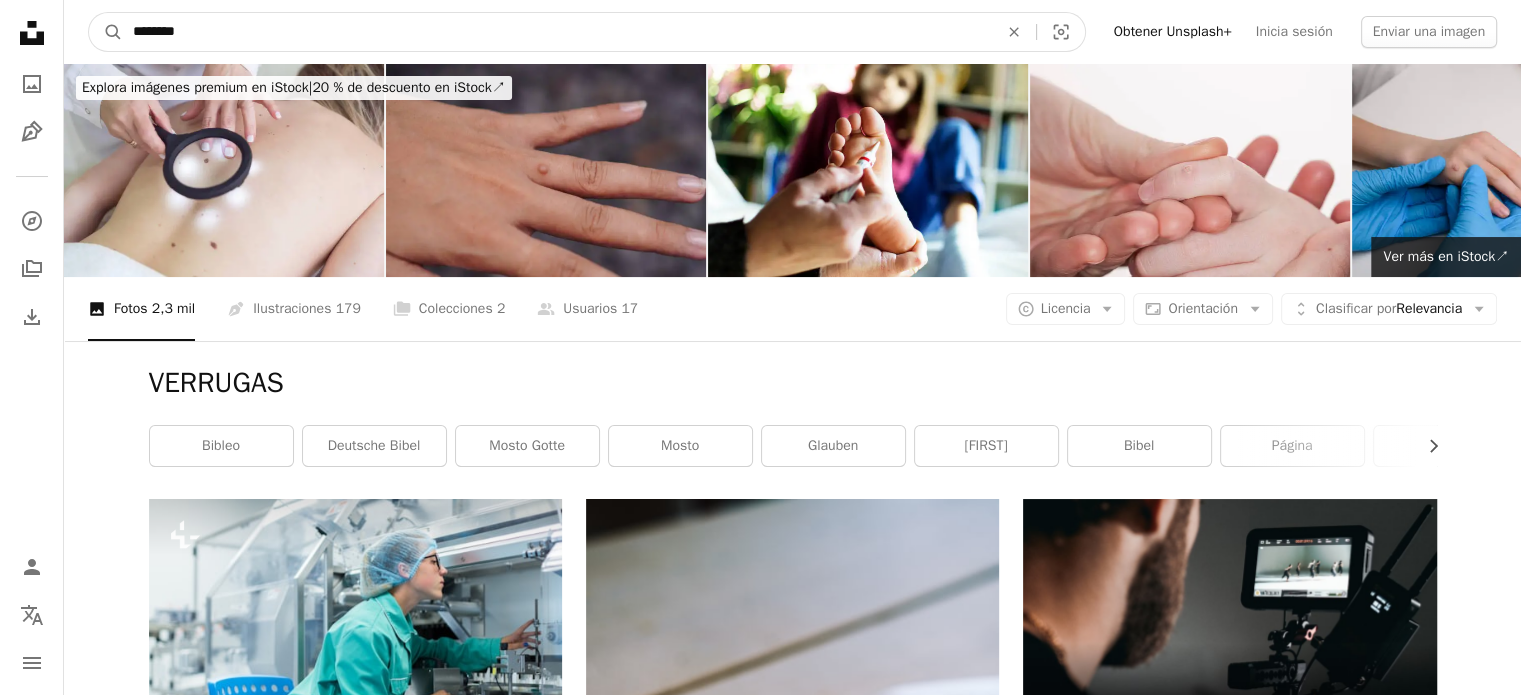 click on "********" at bounding box center (557, 32) 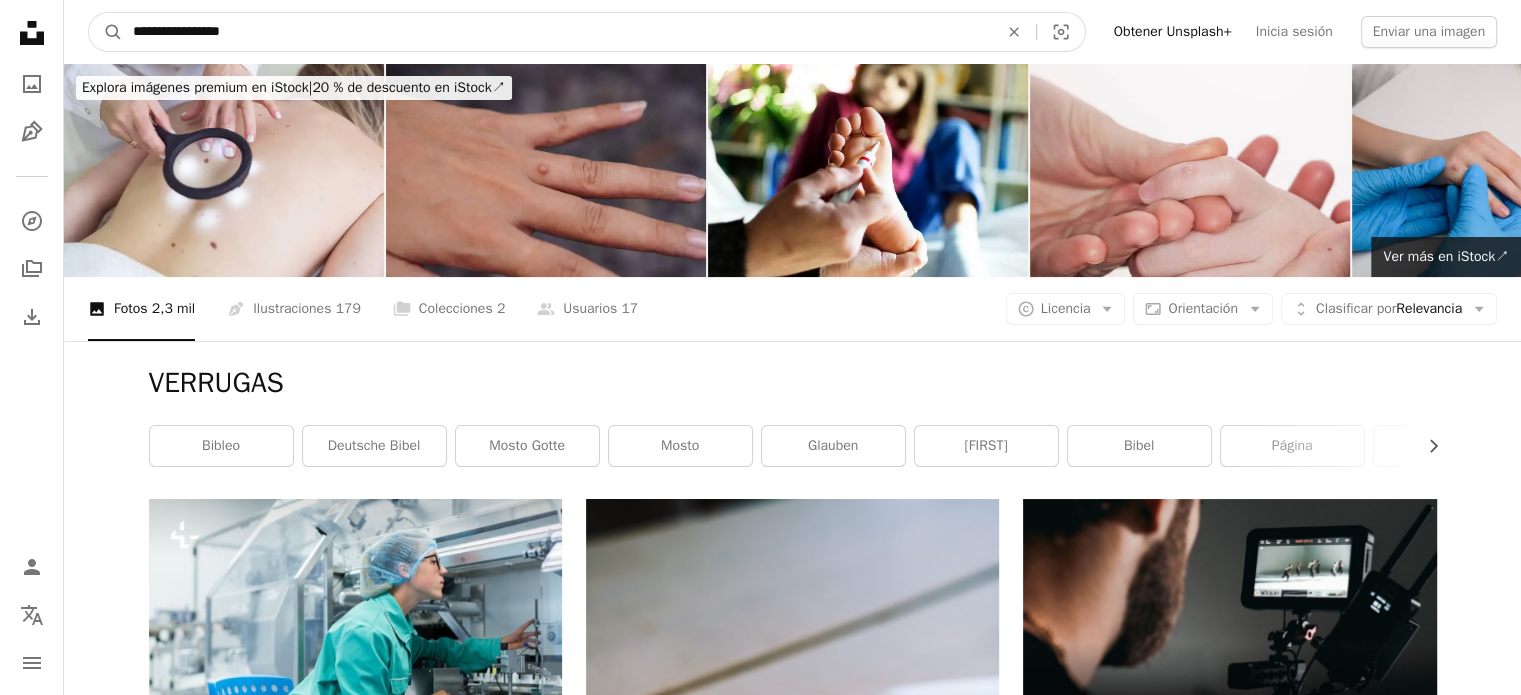 type on "**********" 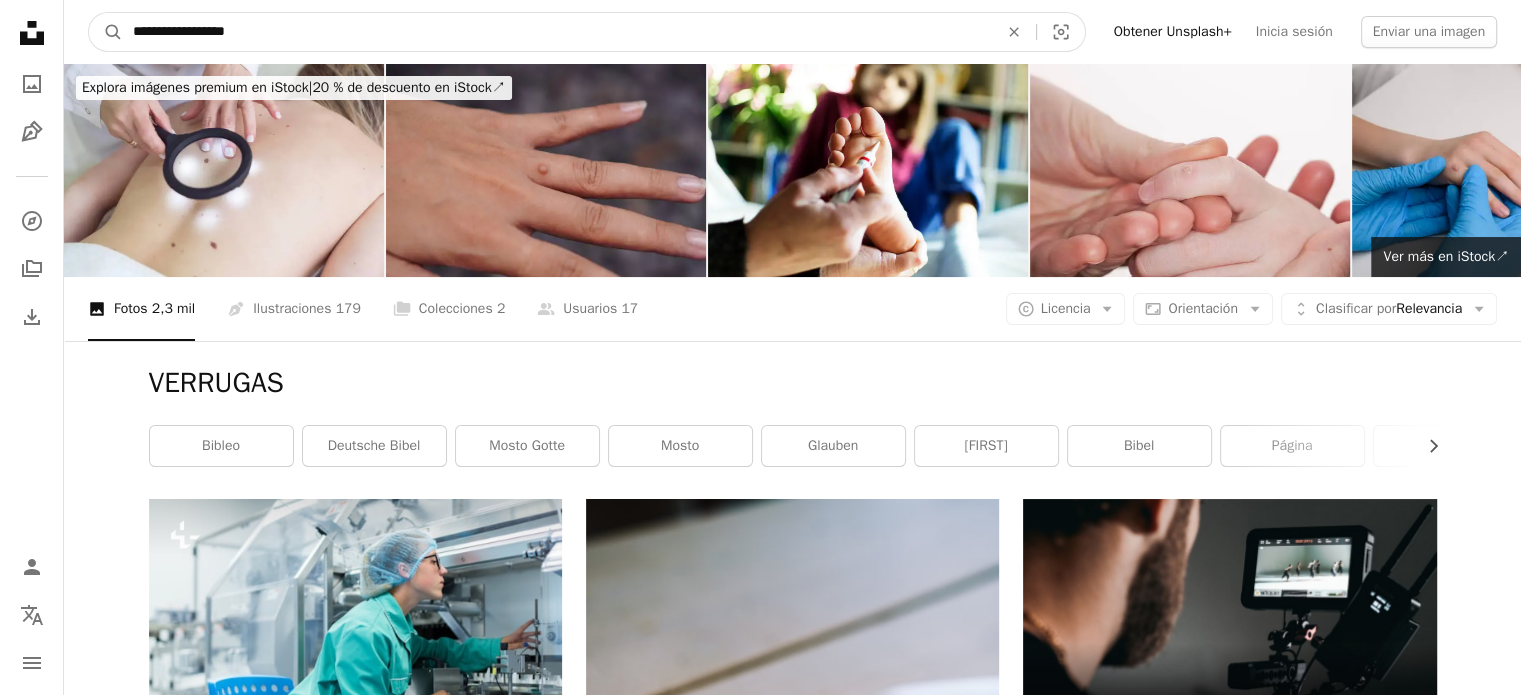 click on "A magnifying glass" at bounding box center [106, 32] 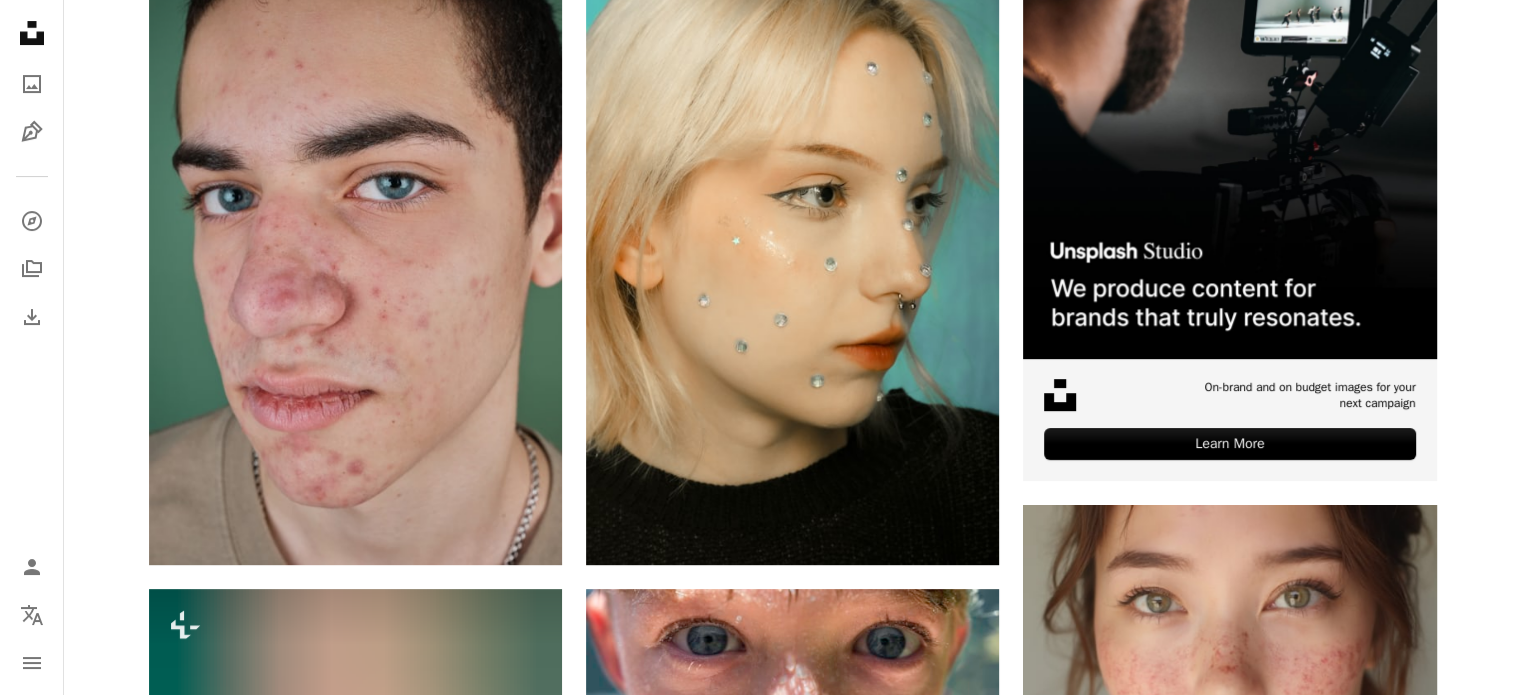 scroll, scrollTop: 600, scrollLeft: 0, axis: vertical 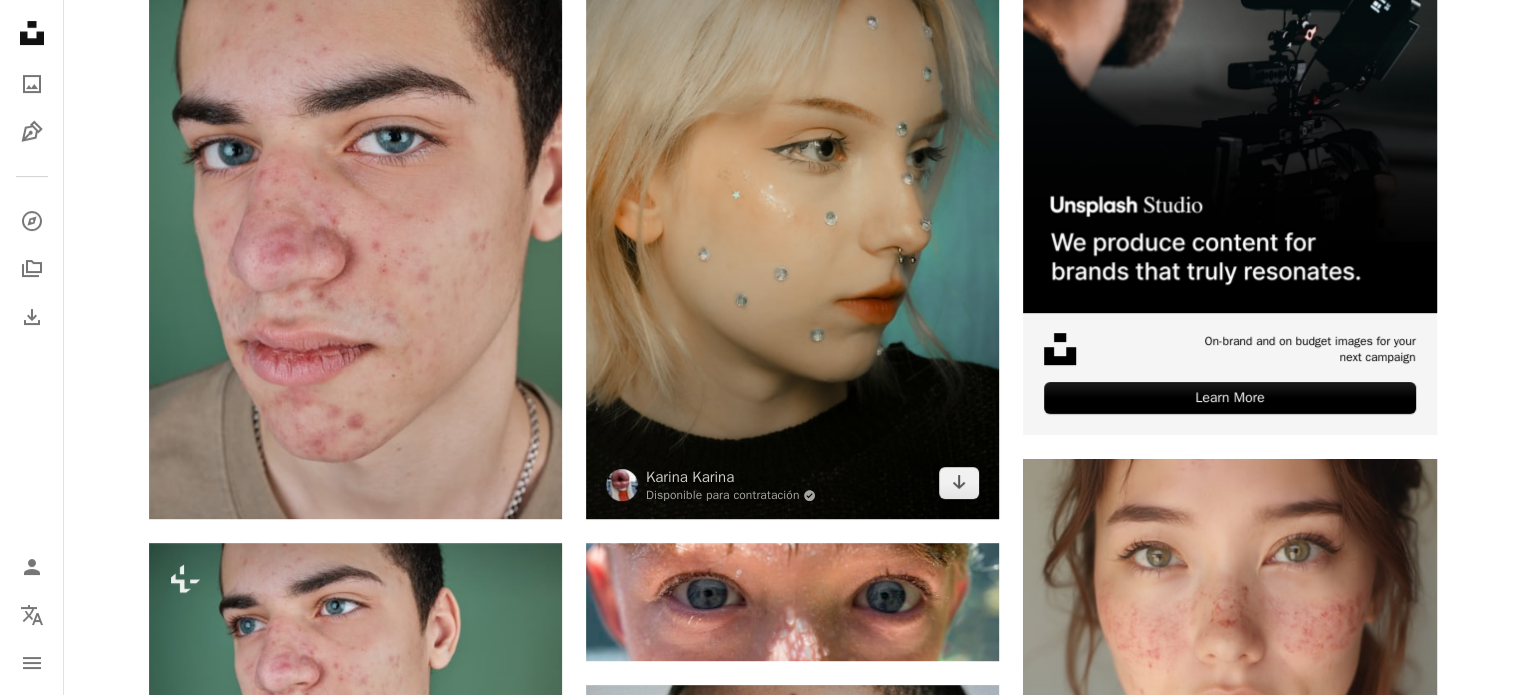 click at bounding box center [792, 209] 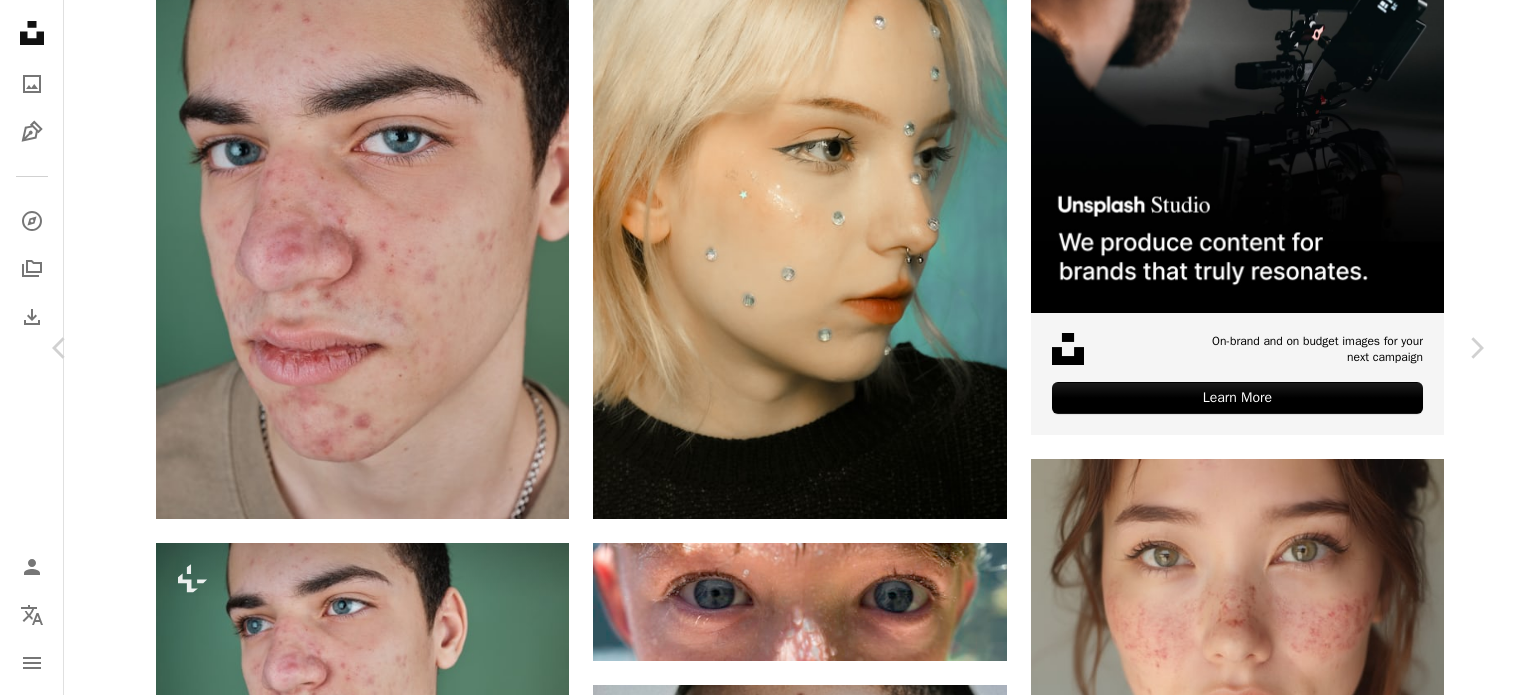 click on "Karina Karina Disponible para contratación A checkmark inside of a circle A heart A plus sign Descargar gratis Chevron down Zoom in Visualizaciones 82.165 Descargas 354 A forward-right arrow Compartir Info icon Información More Actions A map marker [CITY], [COUNTRY] Calendar outlined Publicado el 5 de junio de 2022 Camera FUJIFILM, X-T30 Safety Uso gratuito bajo la Licencia Unsplash Humano cara [COUNTRY] muñeca juguete penetrante Imágenes de dominio público Explora imágenes premium relacionadas en iStock | Ahorra un 20 % con el código UNSPLASH20 Ver más en iStock ↗ Imágenes relacionadas A heart A plus sign Karina Karina Disponible para contratación A checkmark inside of a circle Arrow pointing down A heart A plus sign ian dooley Disponible para contratación A checkmark inside of a circle Arrow pointing down A heart A plus sign Kirstin Pritchard Arrow pointing down Plus sign for Unsplash+ A heart A plus sign A F Para Unsplash+ A lock" at bounding box center [768, 4451] 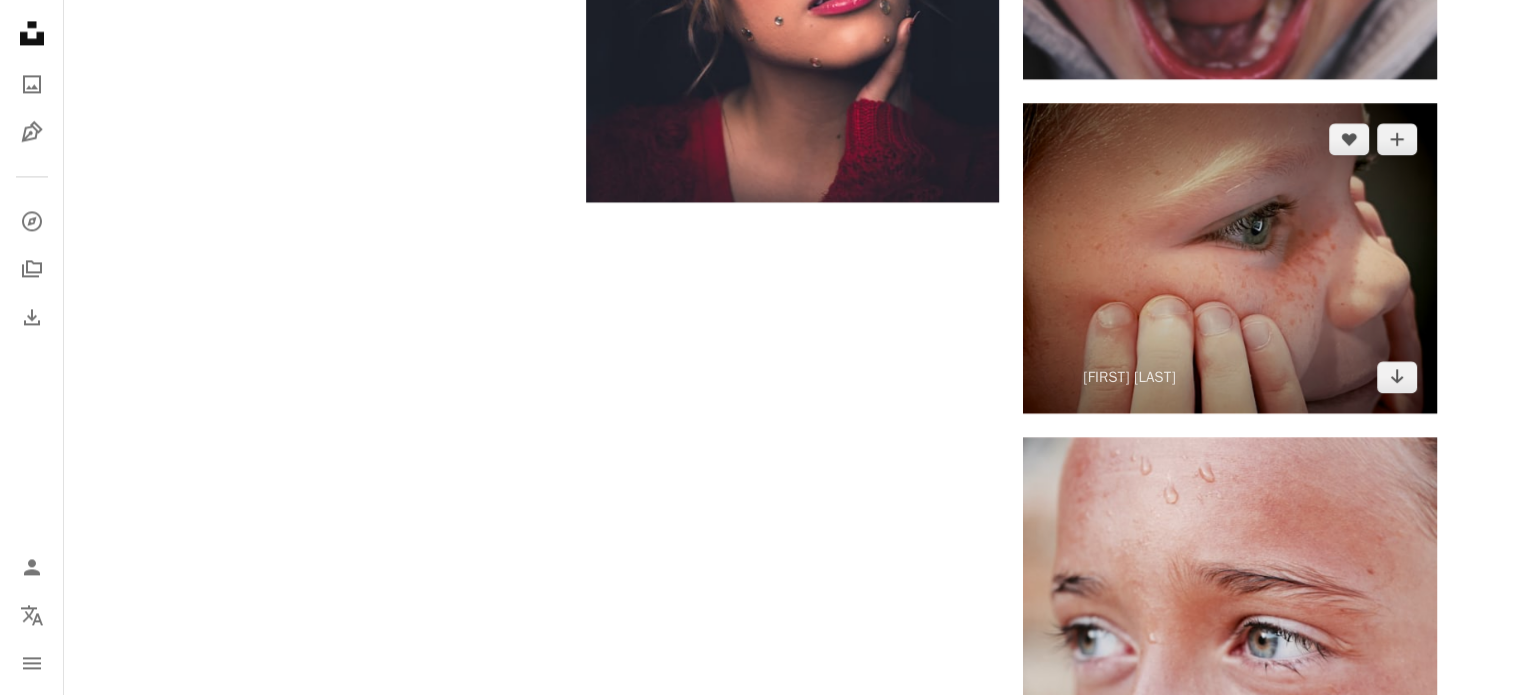 scroll, scrollTop: 3400, scrollLeft: 0, axis: vertical 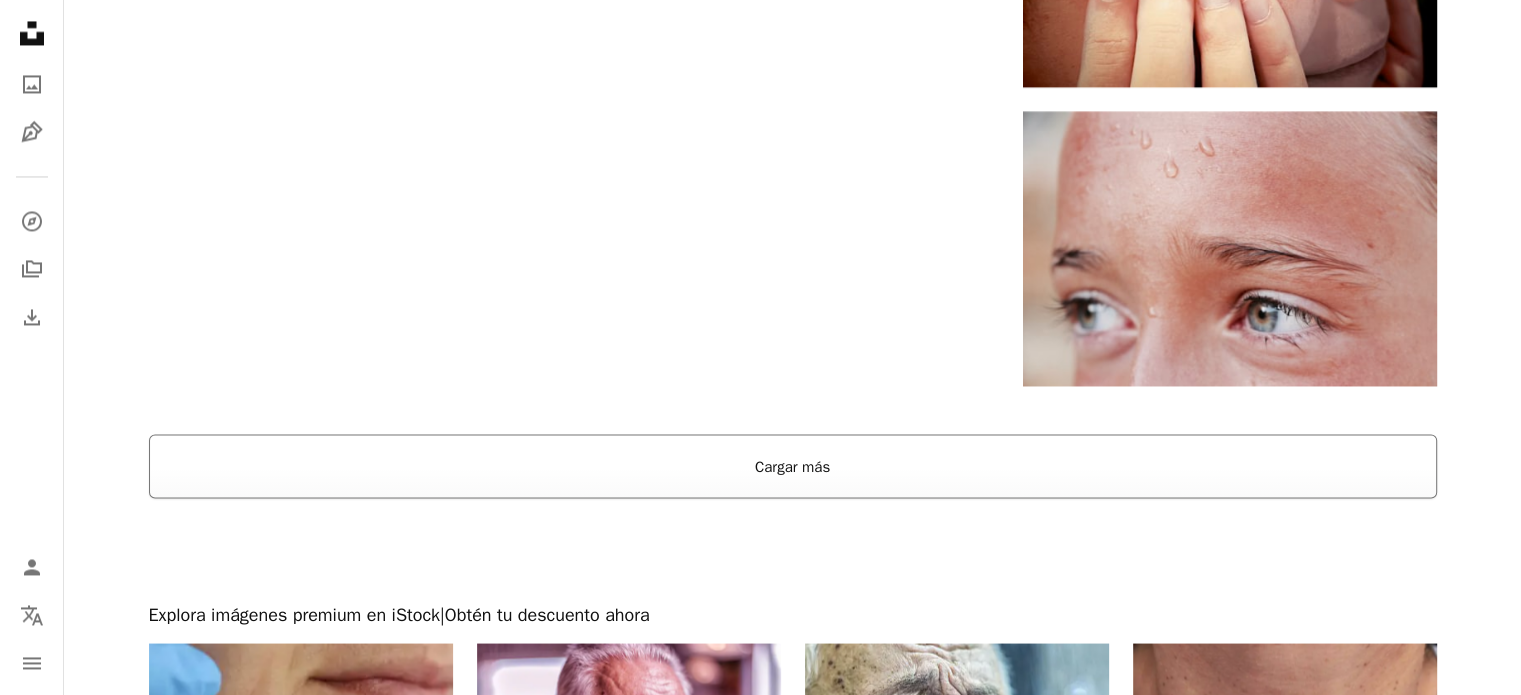 click on "Cargar más" at bounding box center [793, 466] 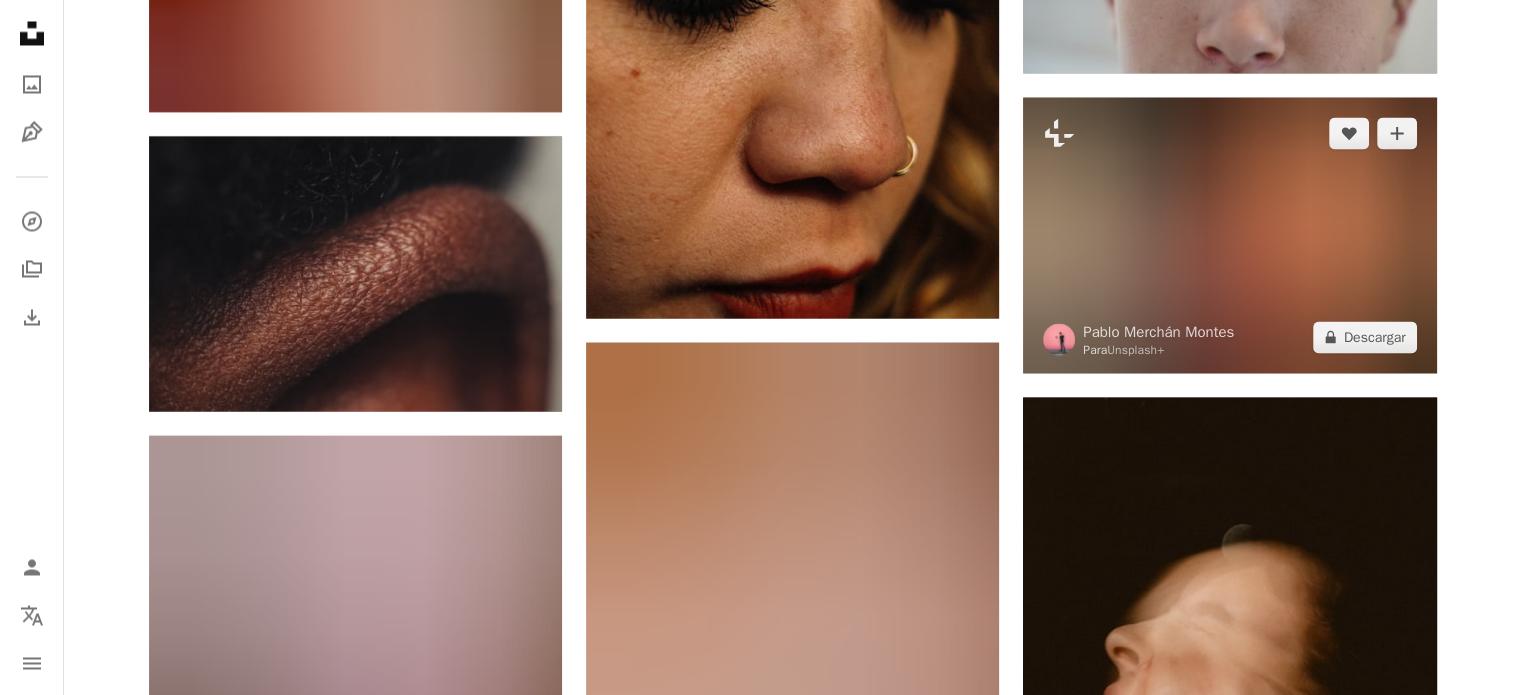 scroll, scrollTop: 18916, scrollLeft: 0, axis: vertical 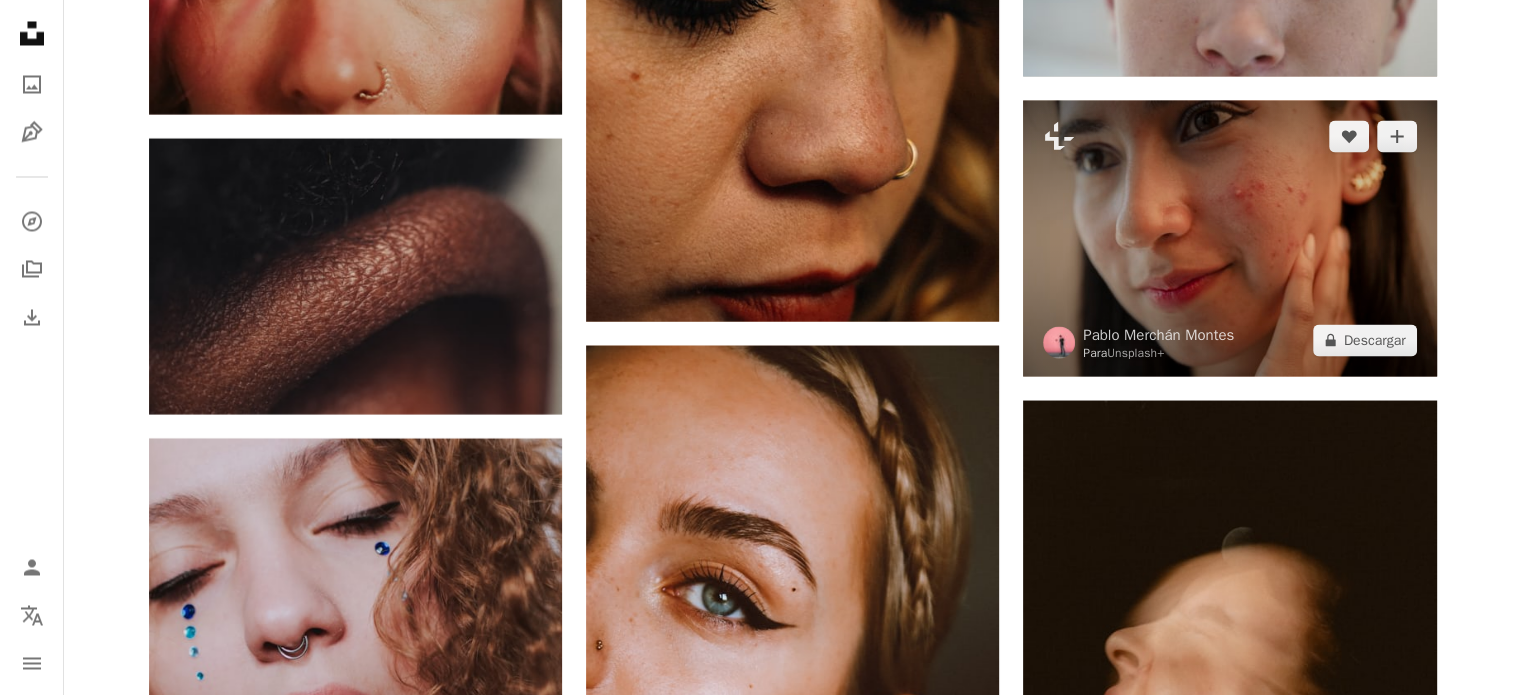 click at bounding box center [1229, 237] 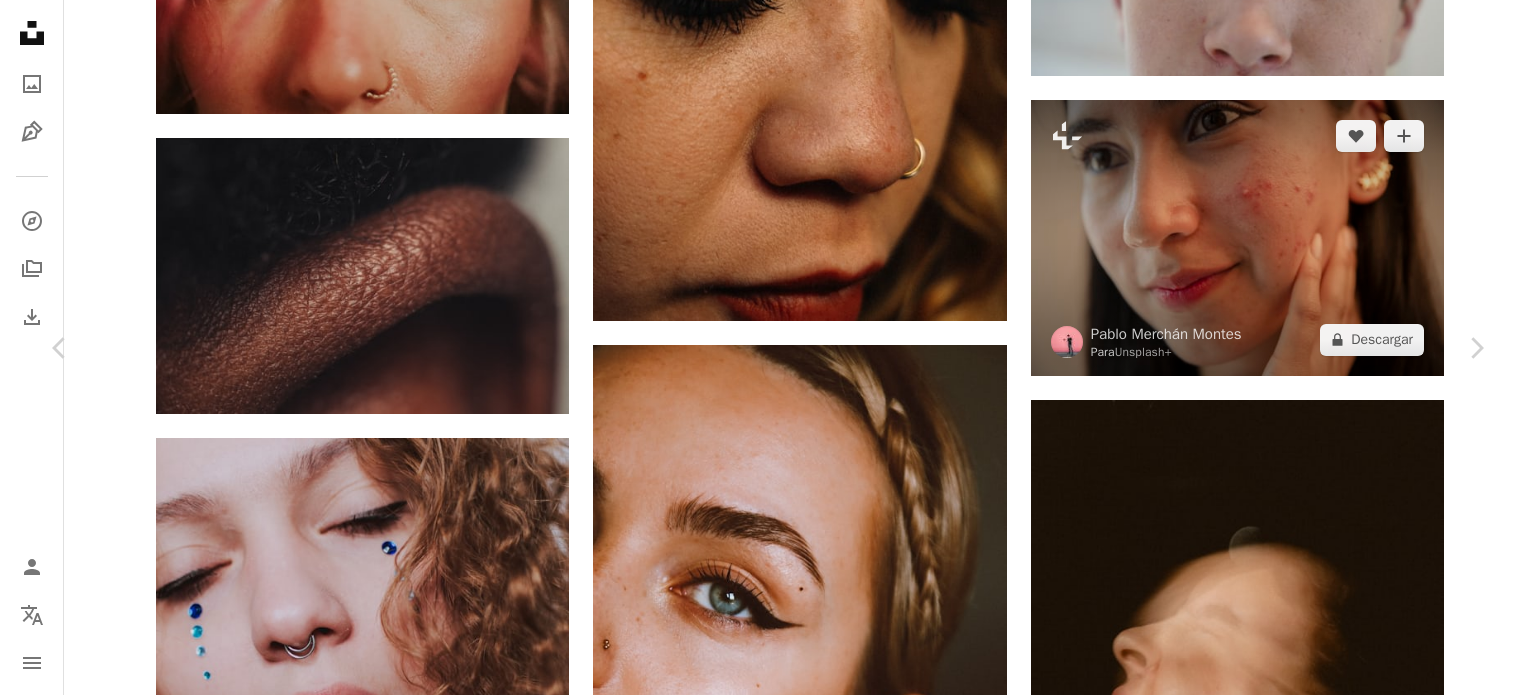 click on "An X shape Chevron left Chevron right [FIRST] [LAST] Para Unsplash+ A heart A plus sign A lock Descargar Zoom in A forward-right arrow Compartir More Actions Calendar outlined Publicado el 29 de enero de 2024 Camera Canon, EOS 6D Mark II Safety Con la Licencia Unsplash+ cara hembra Cuidado de la piel masculino acné Belleza natural manchas Cicatrices de acné Manchas en la piel Imágenes de Creative Commons De esta serie Chevron right Plus sign for Unsplash+ Plus sign for Unsplash+ Plus sign for Unsplash+ Plus sign for Unsplash+ Plus sign for Unsplash+ Plus sign for Unsplash+ Plus sign for Unsplash+ Plus sign for Unsplash+ Plus sign for Unsplash+ Plus sign for Unsplash+ Plus sign for Unsplash+ Plus sign for Unsplash+ Imágenes relacionadas Plus sign for Unsplash+ A heart A plus sign [FIRST] [LAST] Para Unsplash+ A lock Descargar Plus sign for Unsplash+ A heart A plus sign [FIRST] [LAST] Para Unsplash+ A lock Descargar Plus sign for Unsplash+ A heart A plus sign [FIRST] [LAST] Para Unsplash+ A lock Descargar A heart A plus sign" at bounding box center (768, 5305) 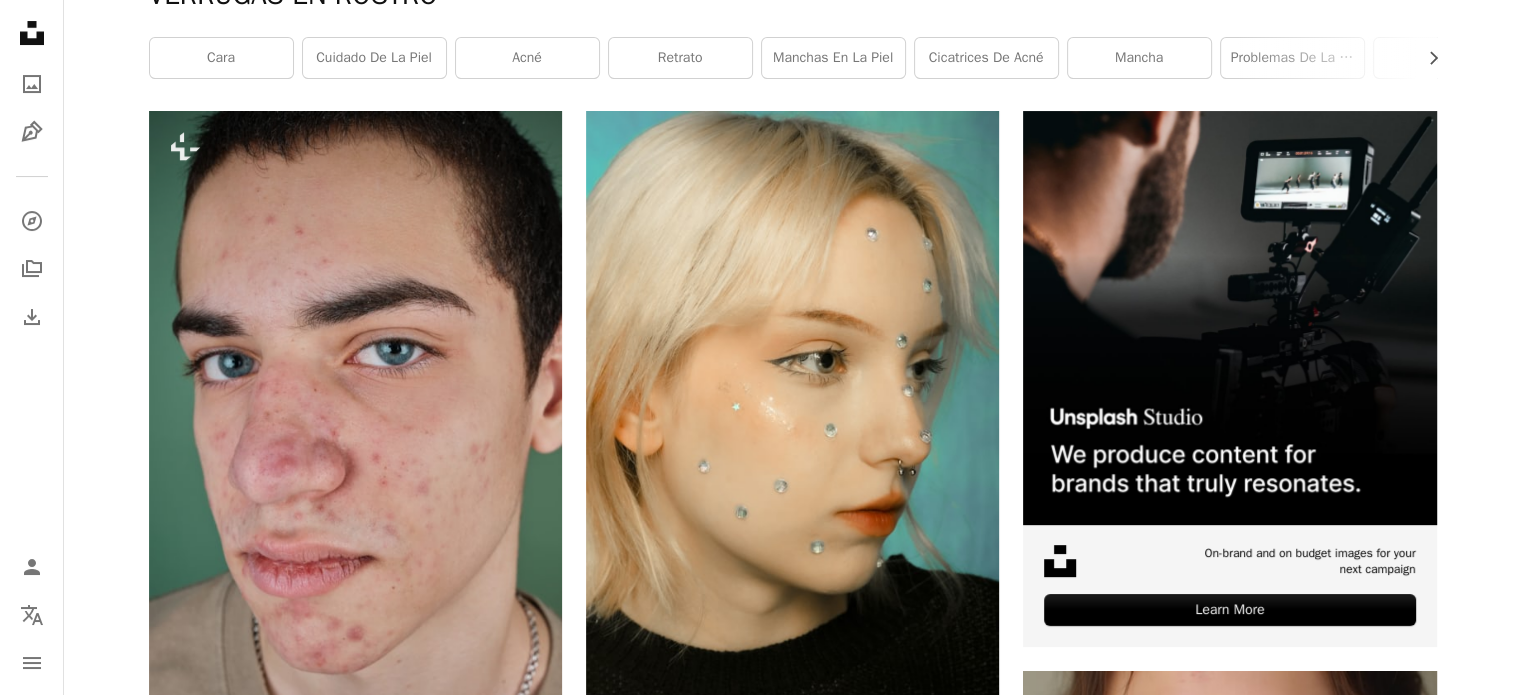scroll, scrollTop: 0, scrollLeft: 0, axis: both 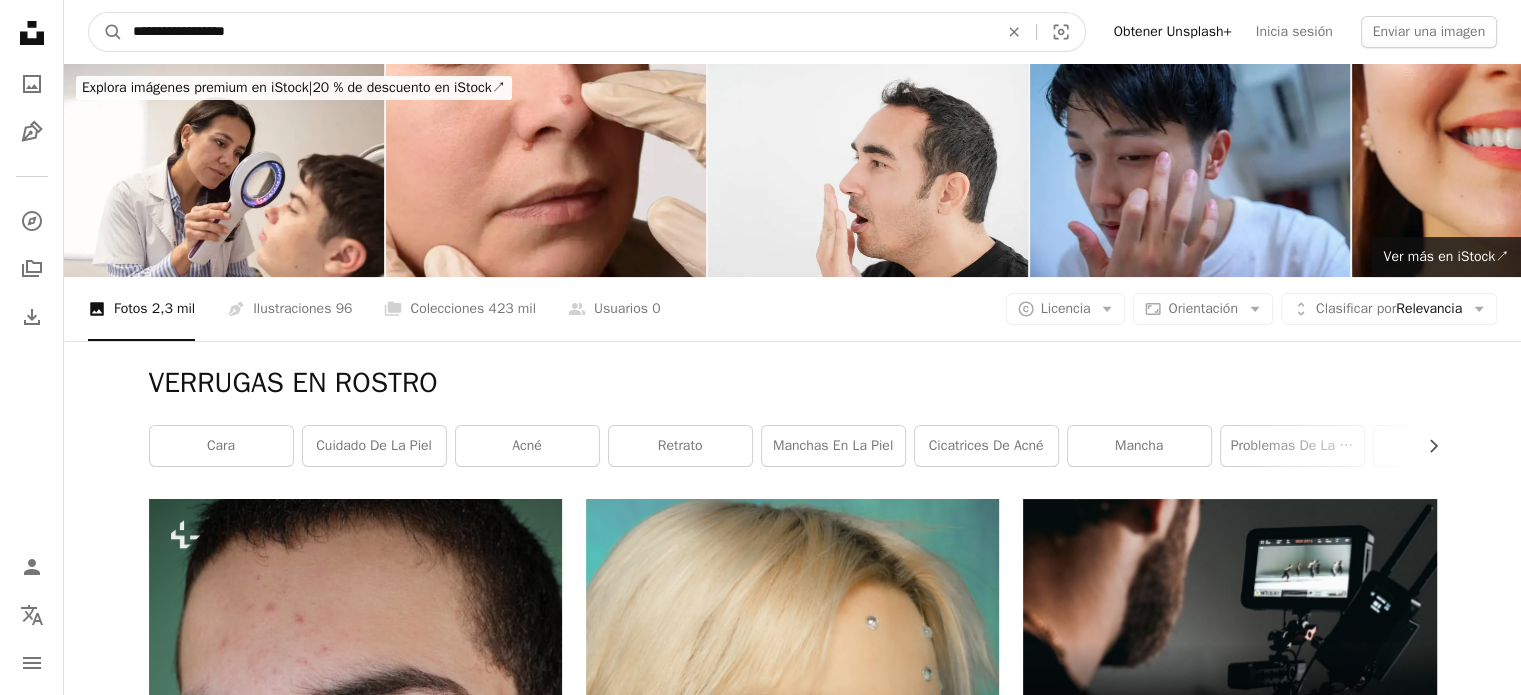 click on "[FIRST] [LAST] Para Unsplash+ A lock Descargar Plus sign for Unsplash+ A heart A plus sign Para Unsplash+ A lock" at bounding box center [760, 16229] 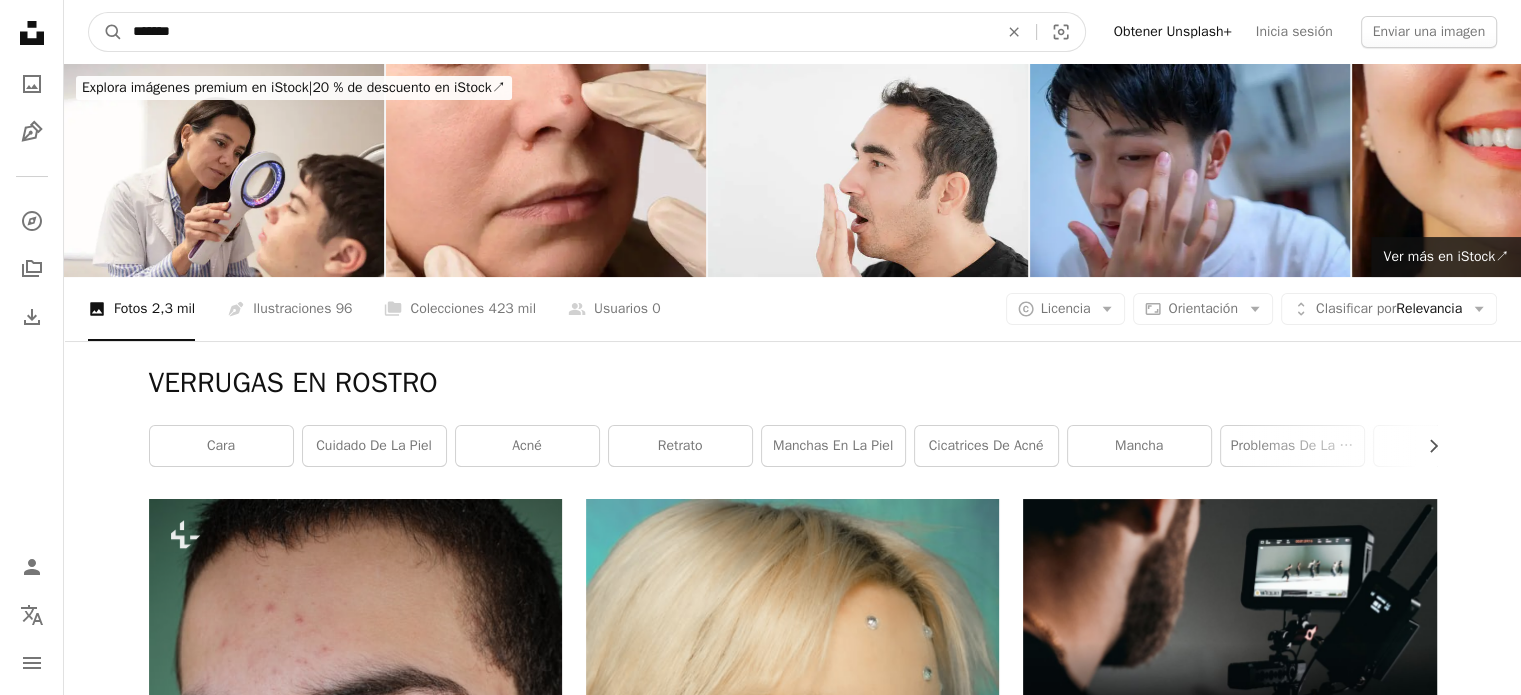 type on "*******" 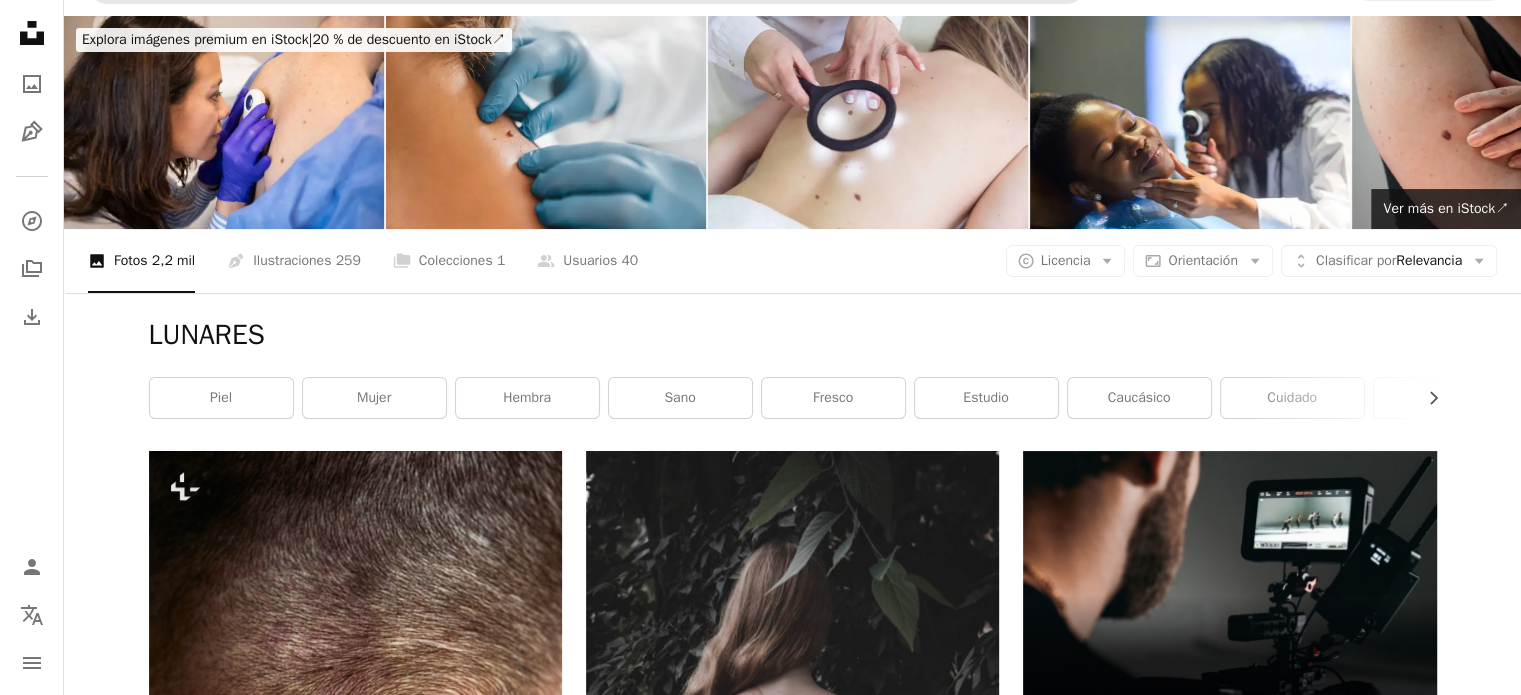 scroll, scrollTop: 0, scrollLeft: 0, axis: both 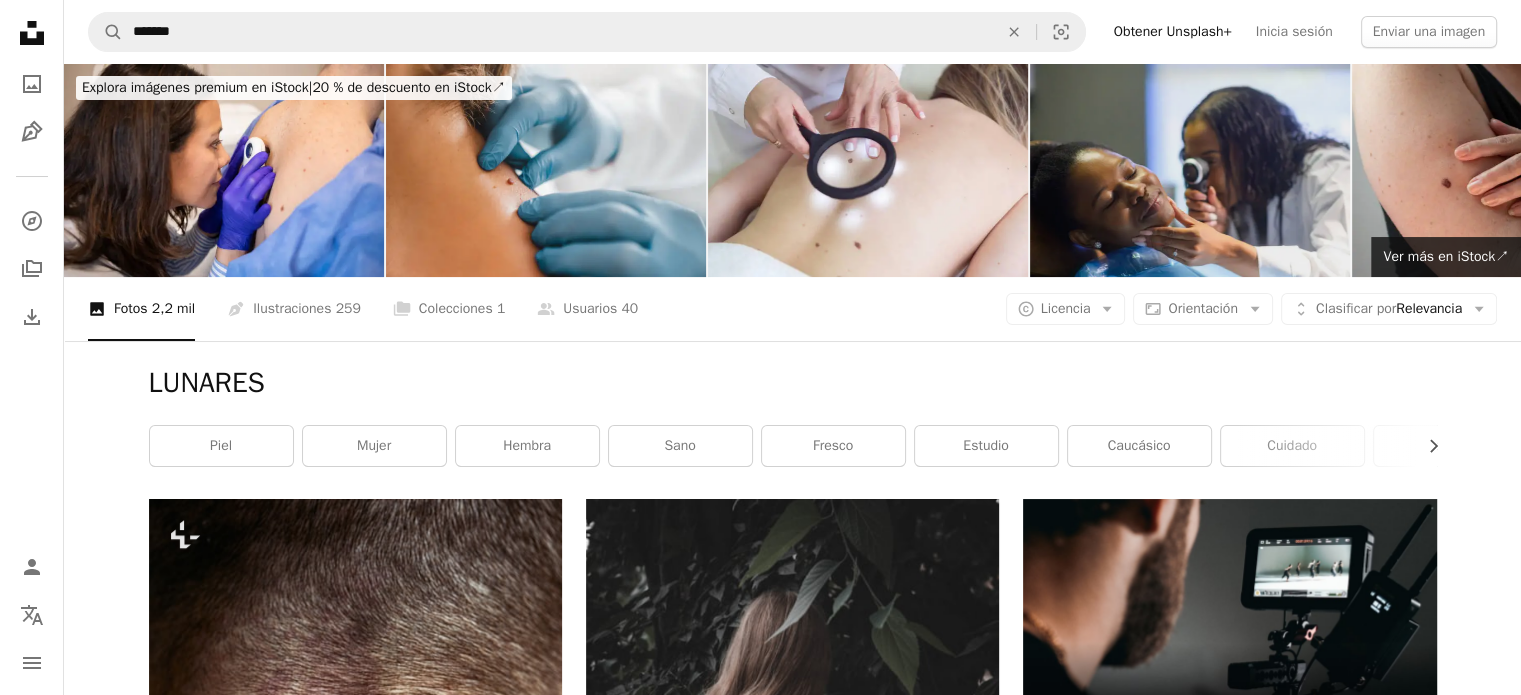 click at bounding box center [1190, 170] 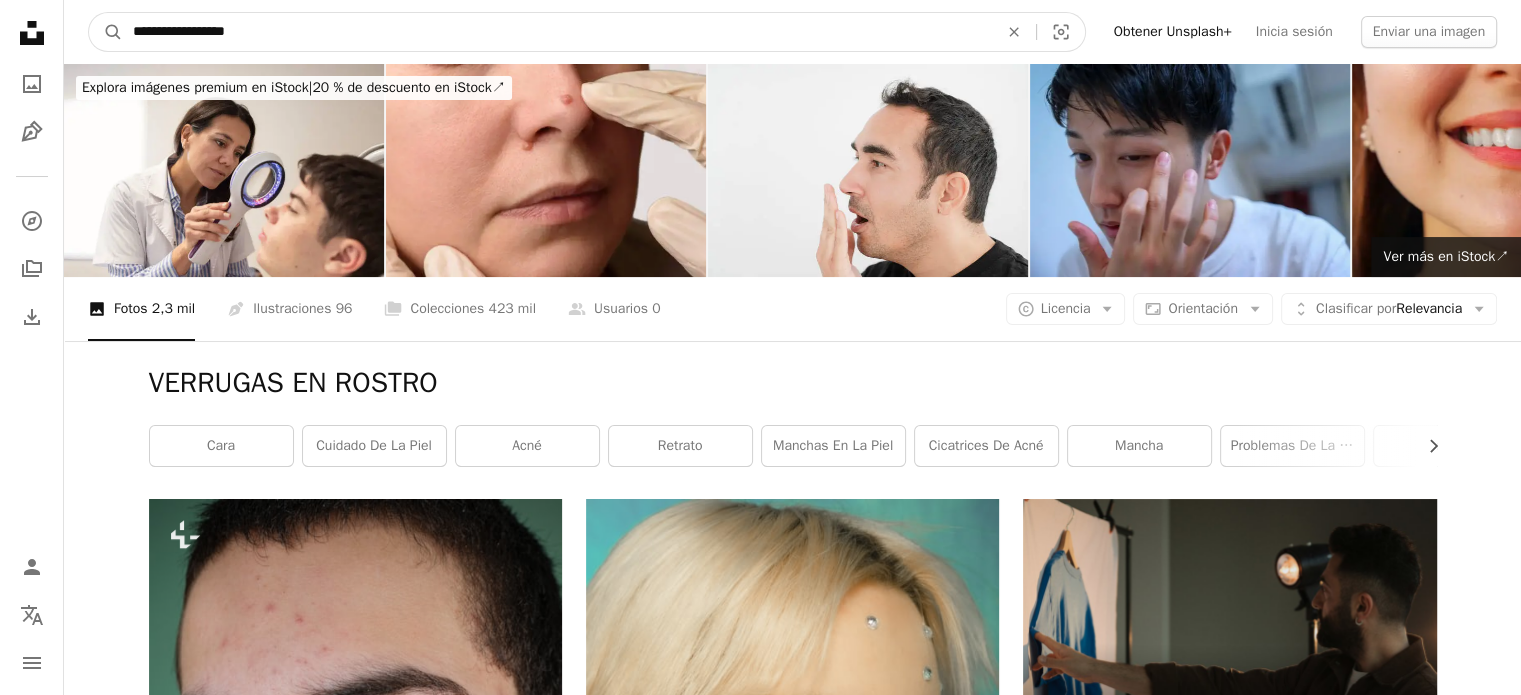 drag, startPoint x: 318, startPoint y: 33, endPoint x: 68, endPoint y: 28, distance: 250.04999 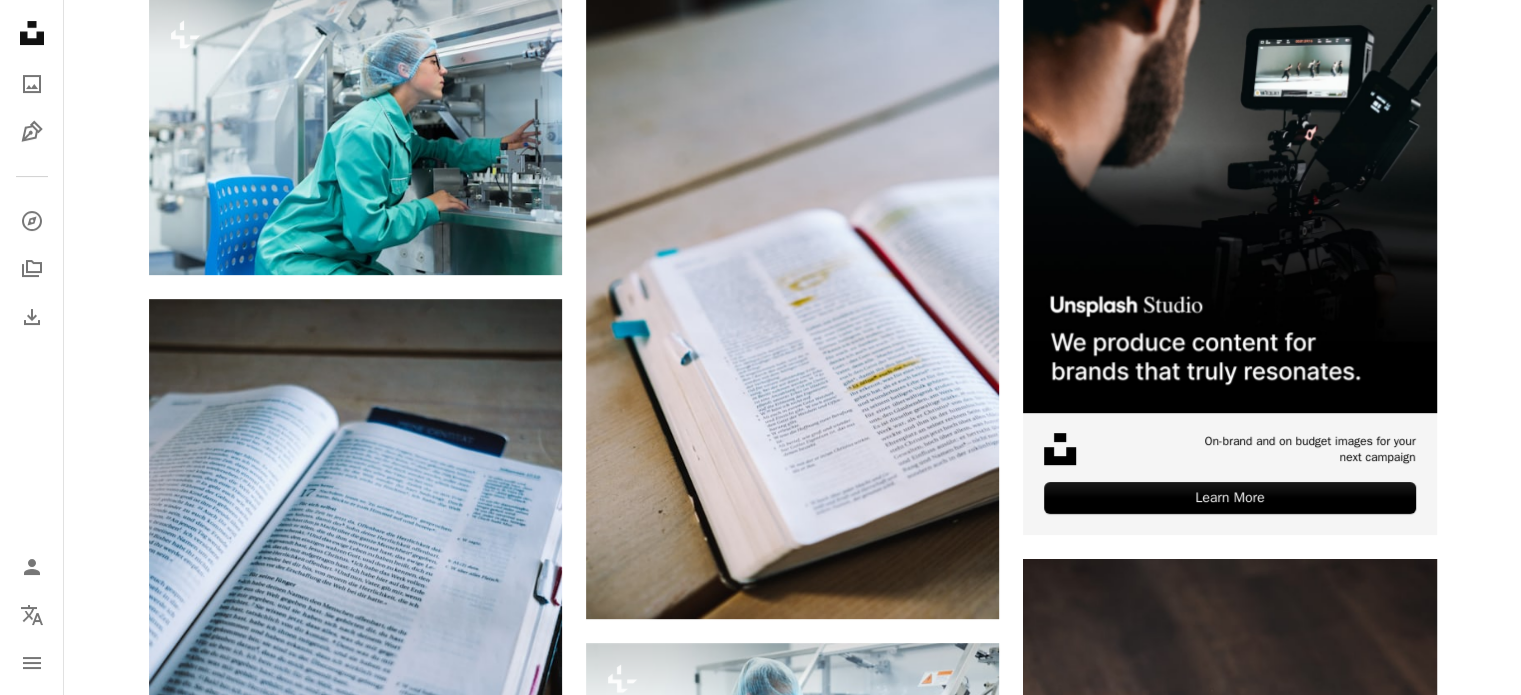 scroll, scrollTop: 200, scrollLeft: 0, axis: vertical 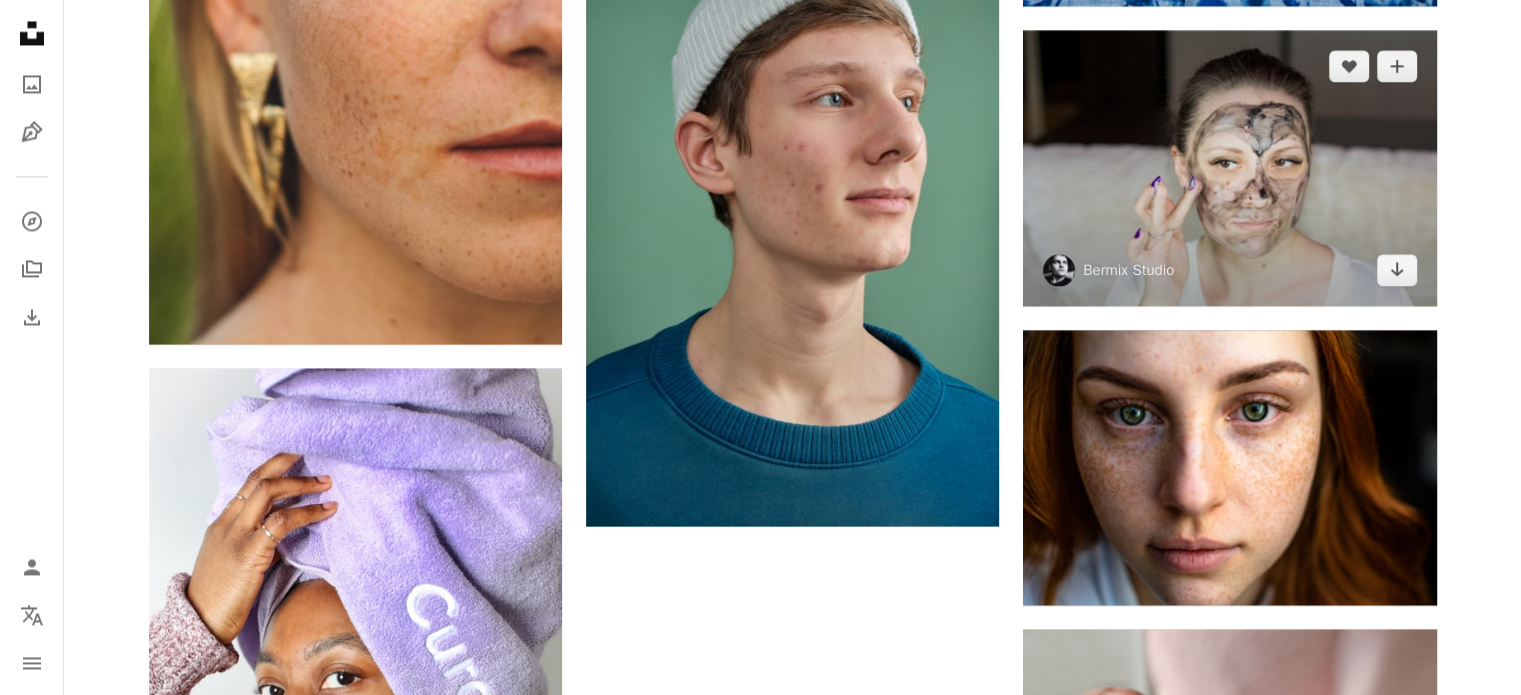 click at bounding box center (1229, 167) 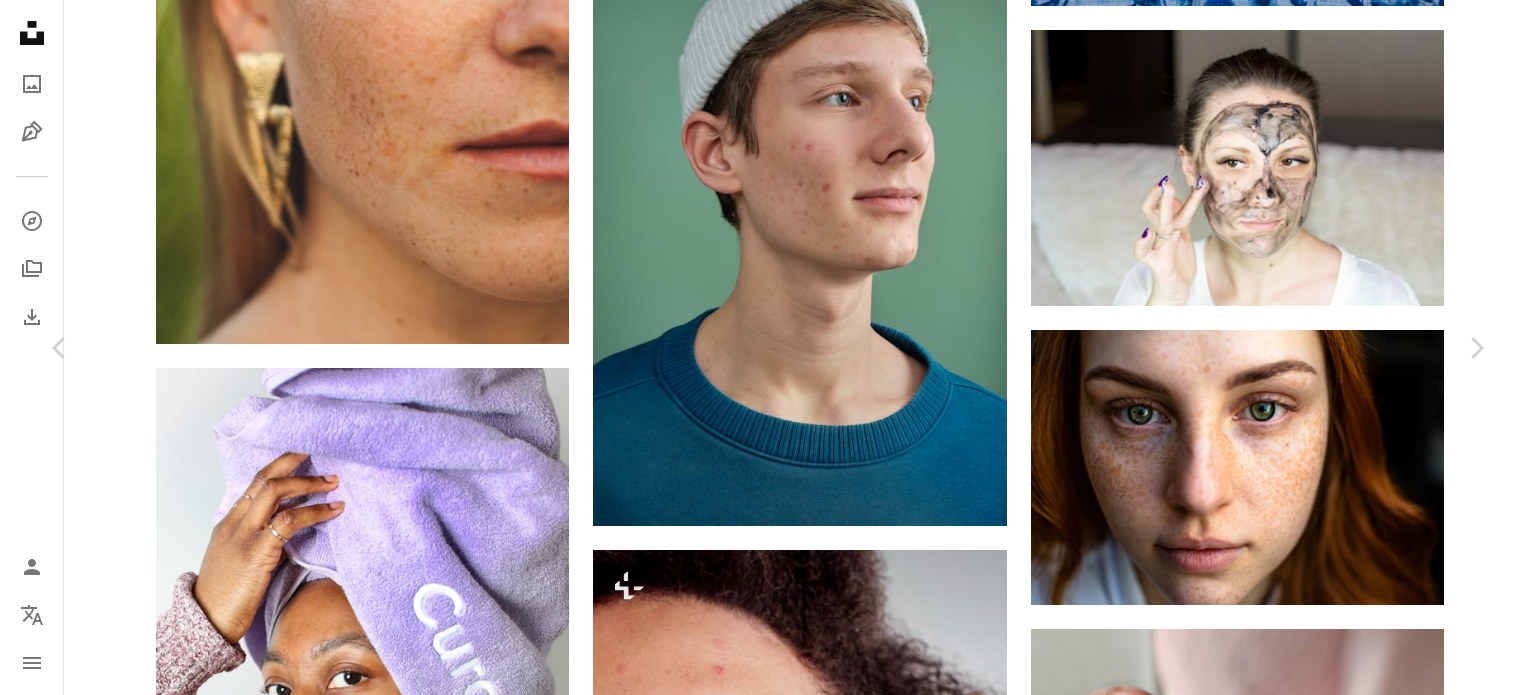 click on "Descargar gratis" at bounding box center [1280, 6264] 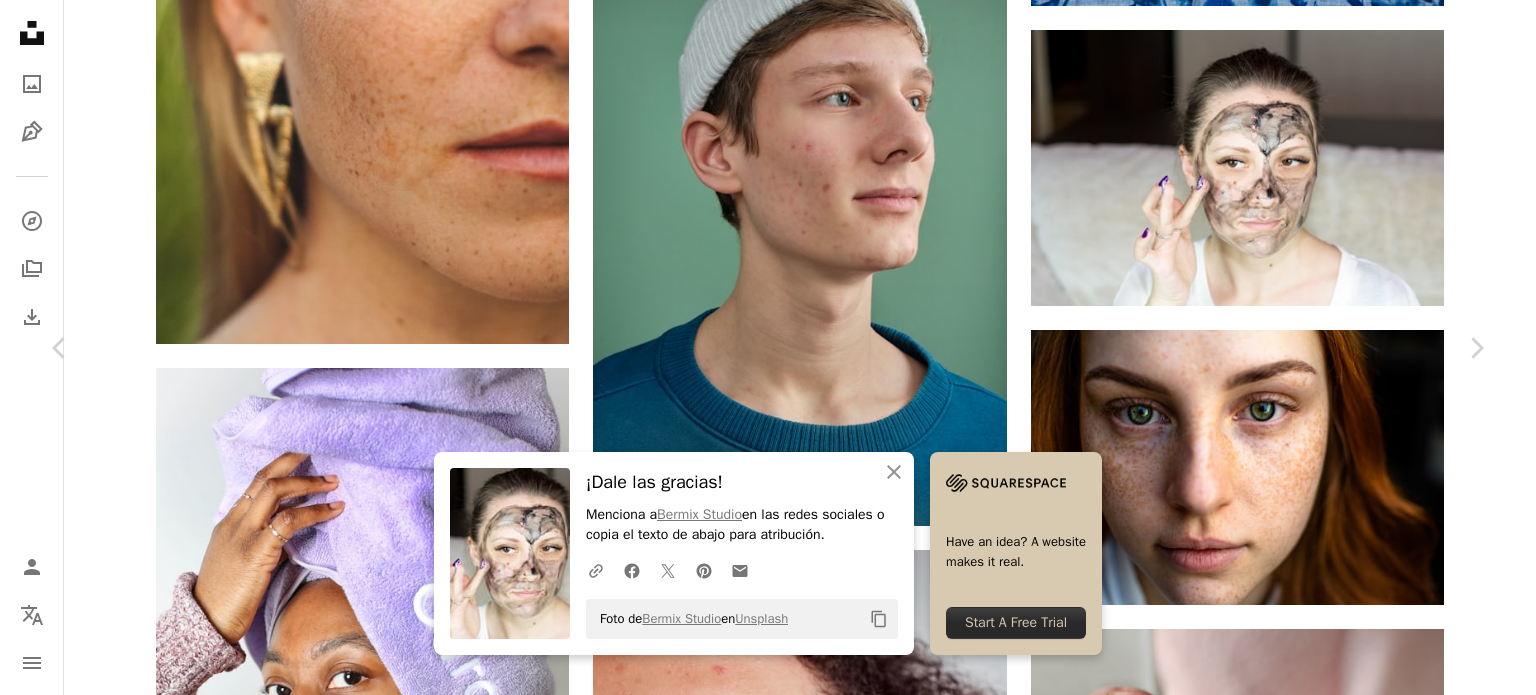 click on "An X shape Chevron left Chevron right An X shape Cerrar ¡Dale las gracias! Menciona a Bermix Studio en las redes sociales o copia el texto de abajo para atribución. A URL sharing icon (chains) Facebook icon X (formerly Twitter) icon Pinterest icon An envelope Foto de Bermix Studio en Unsplash
Copy content Have an idea? A website makes it real. Start A Free Trial Bermix Studio bermixstudio A heart A plus sign Descargar gratis Chevron down Zoom in Visualizaciones 828.204 Descargas 6681 A forward-right arrow Compartir Info icon Información More Actions Calendar outlined Publicado el 18 de enero de 2023 Camera NIKON CORPORATION, NIKON D5200 Safety Uso gratuito bajo la Licencia Unsplash mujer negro cara belleza piel terapia cuidado máscara limpio acné arcilla lodo carbón apariencia pelar Aplicar Espinillas salón de belleza retrato hembra Imágenes de Creative Commons Explora imágenes premium relacionadas en iStock  |  Ahorra un 20 % con el código UNSPLASH20 Ver más en iStock  ↗ A heart" at bounding box center [768, 6564] 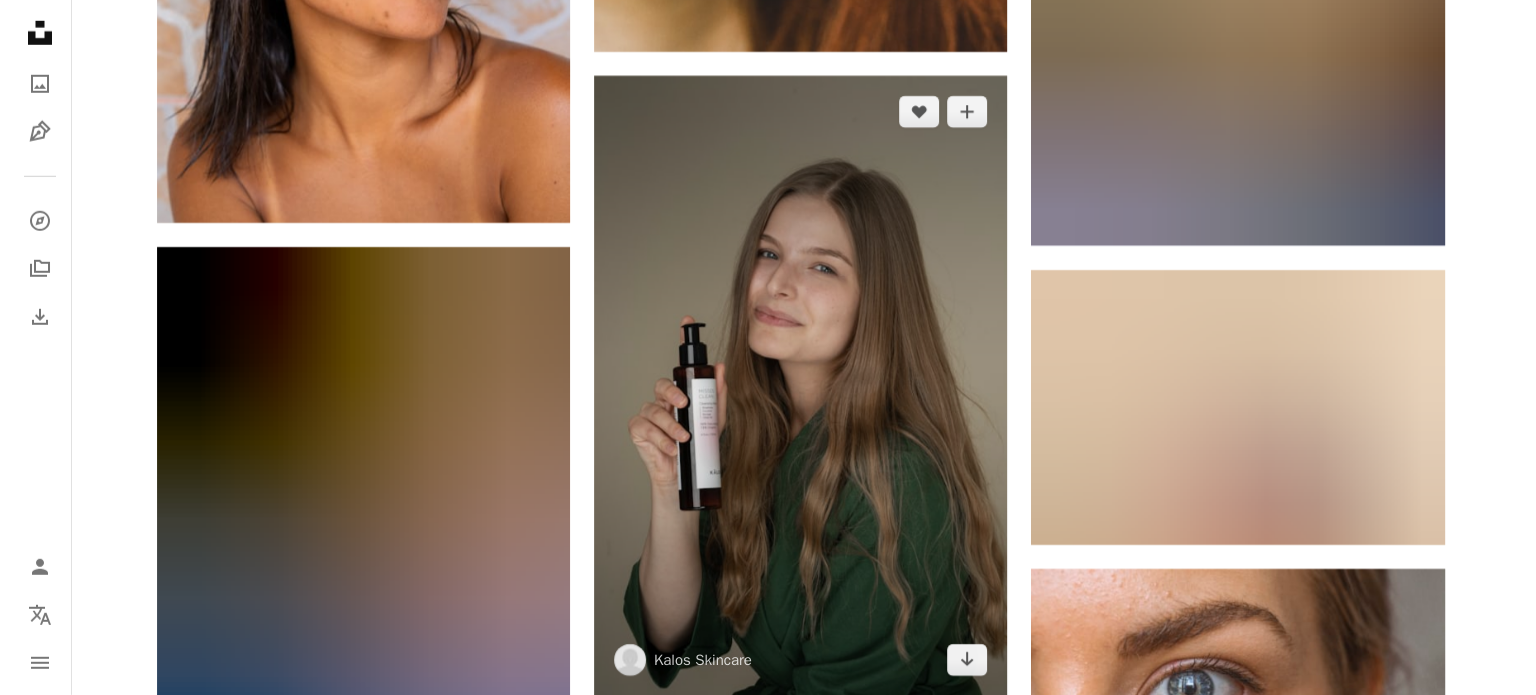 scroll, scrollTop: 6000, scrollLeft: 0, axis: vertical 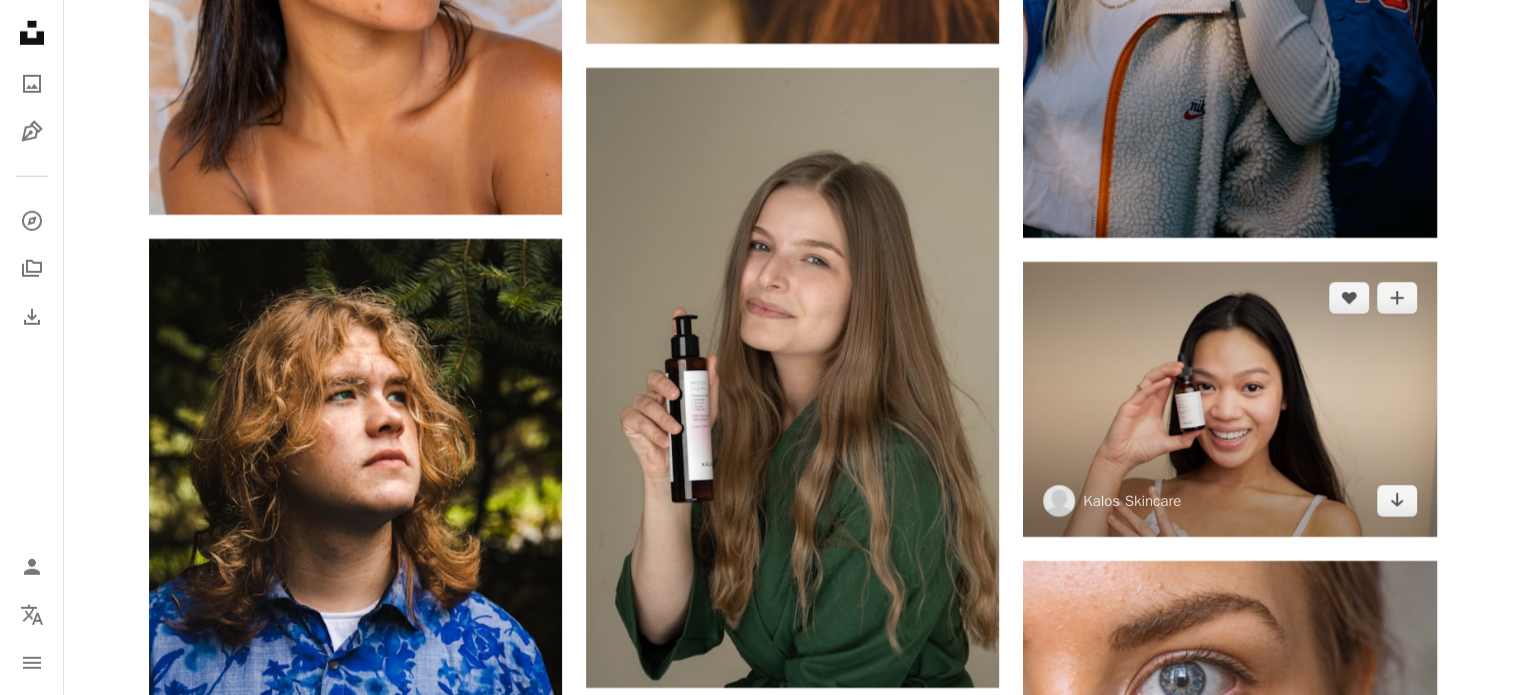 click at bounding box center (1229, 399) 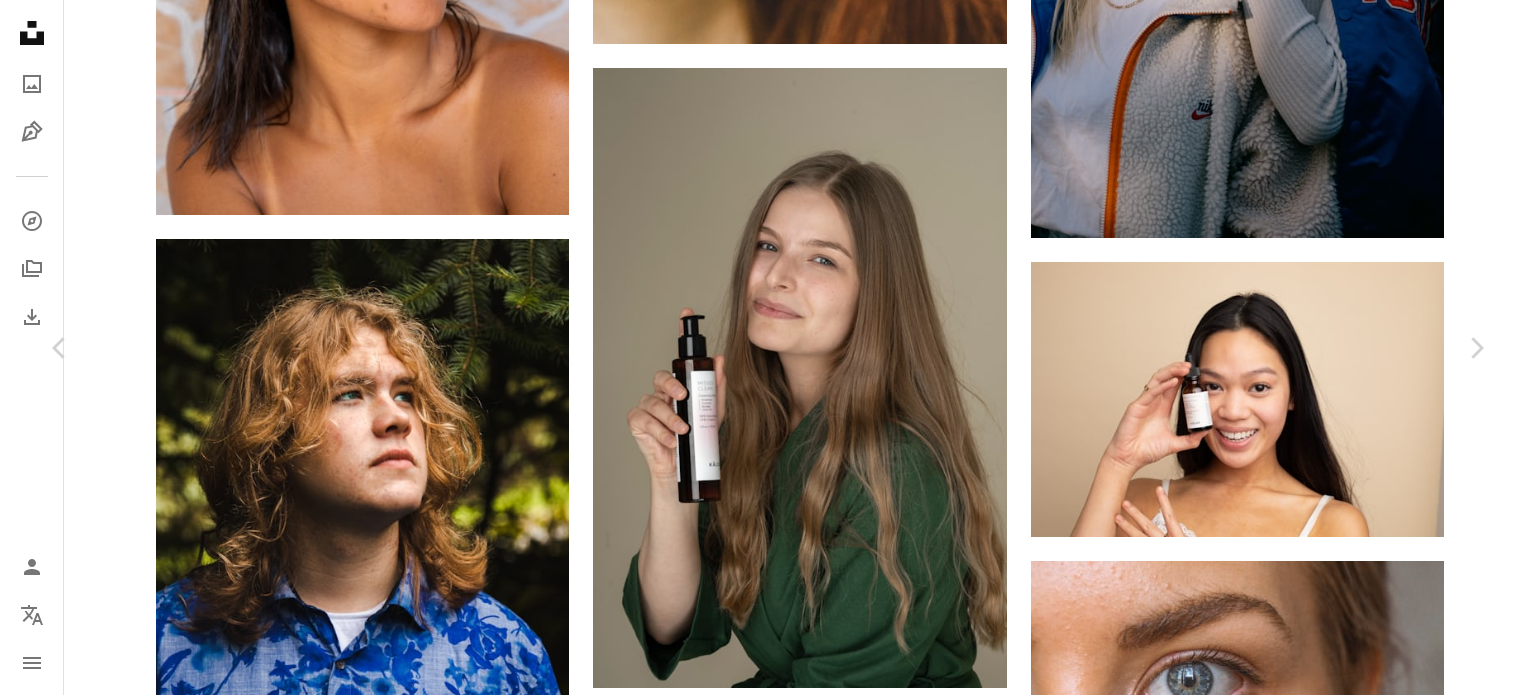 click on "Descargar gratis" at bounding box center [1280, 3664] 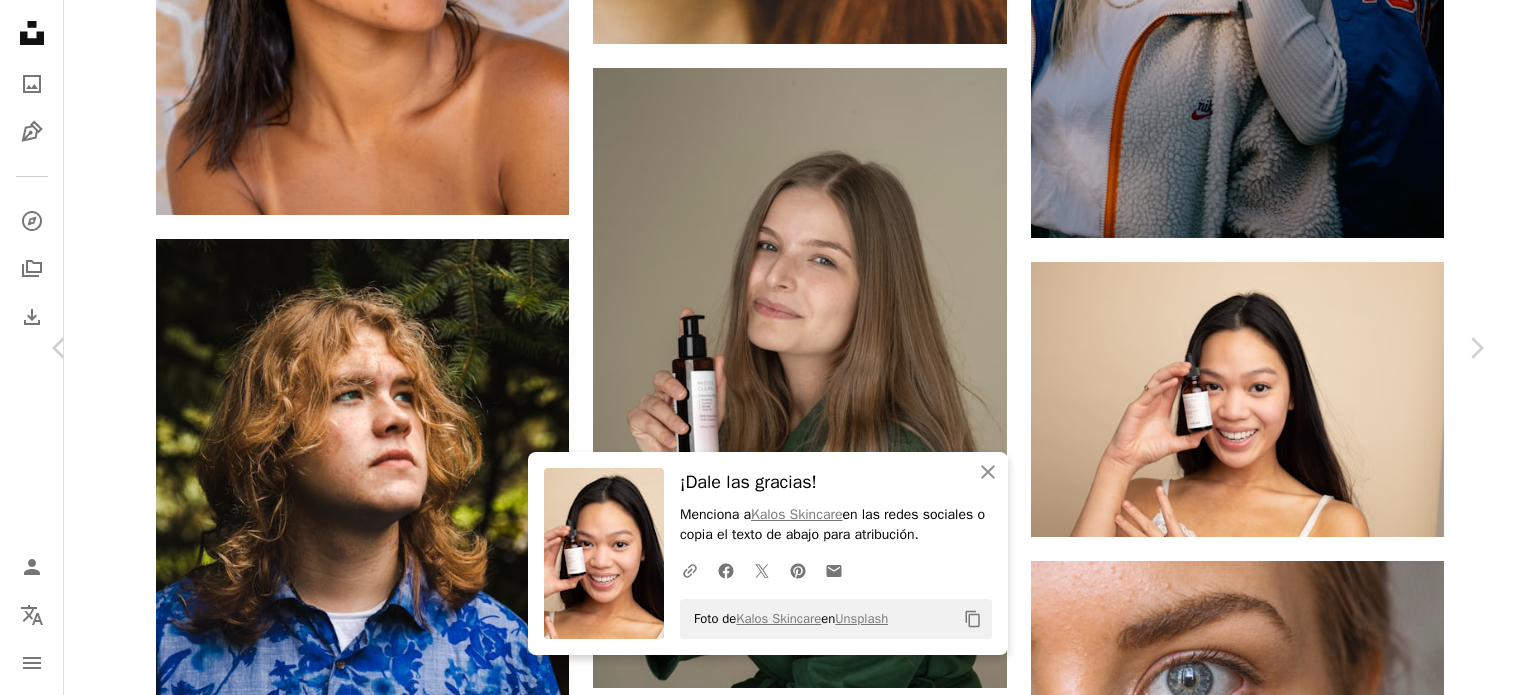 scroll, scrollTop: 400, scrollLeft: 0, axis: vertical 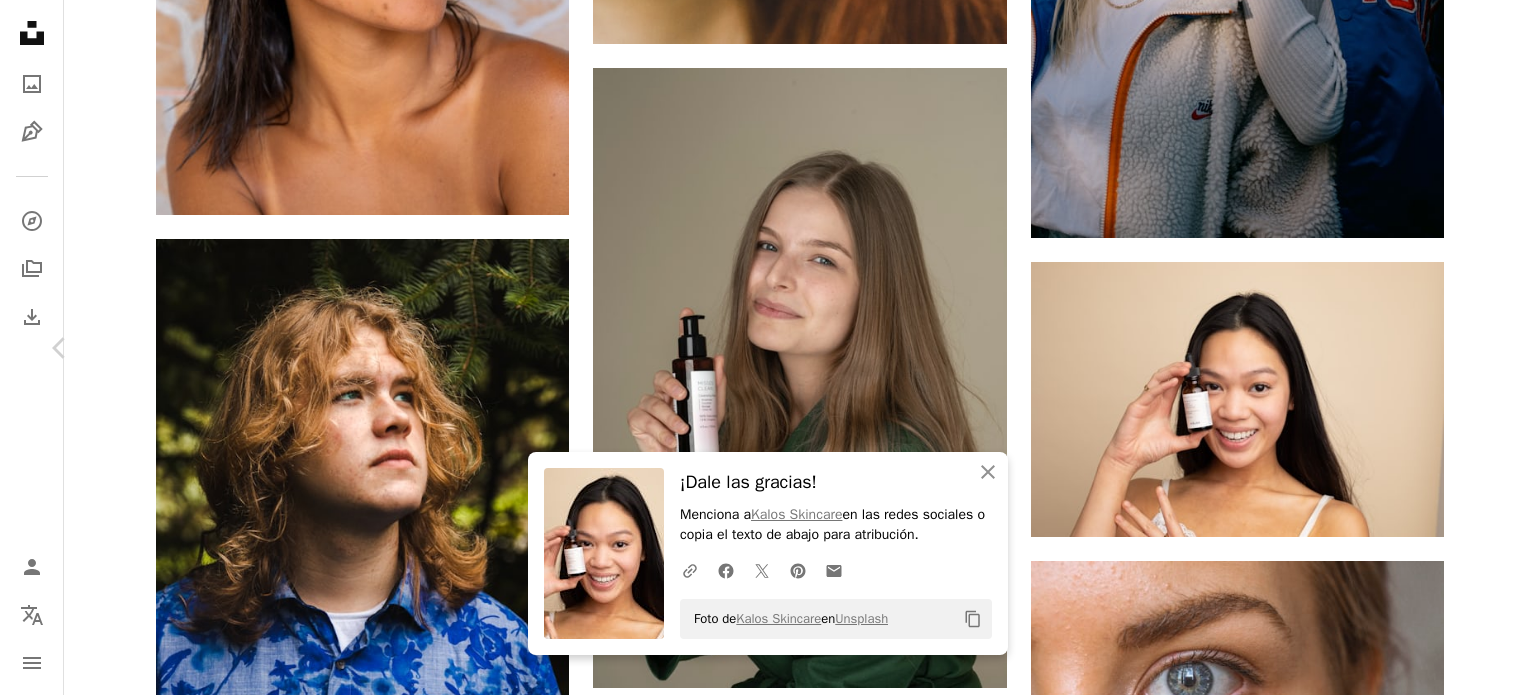 click on "Chevron right" at bounding box center (1476, 348) 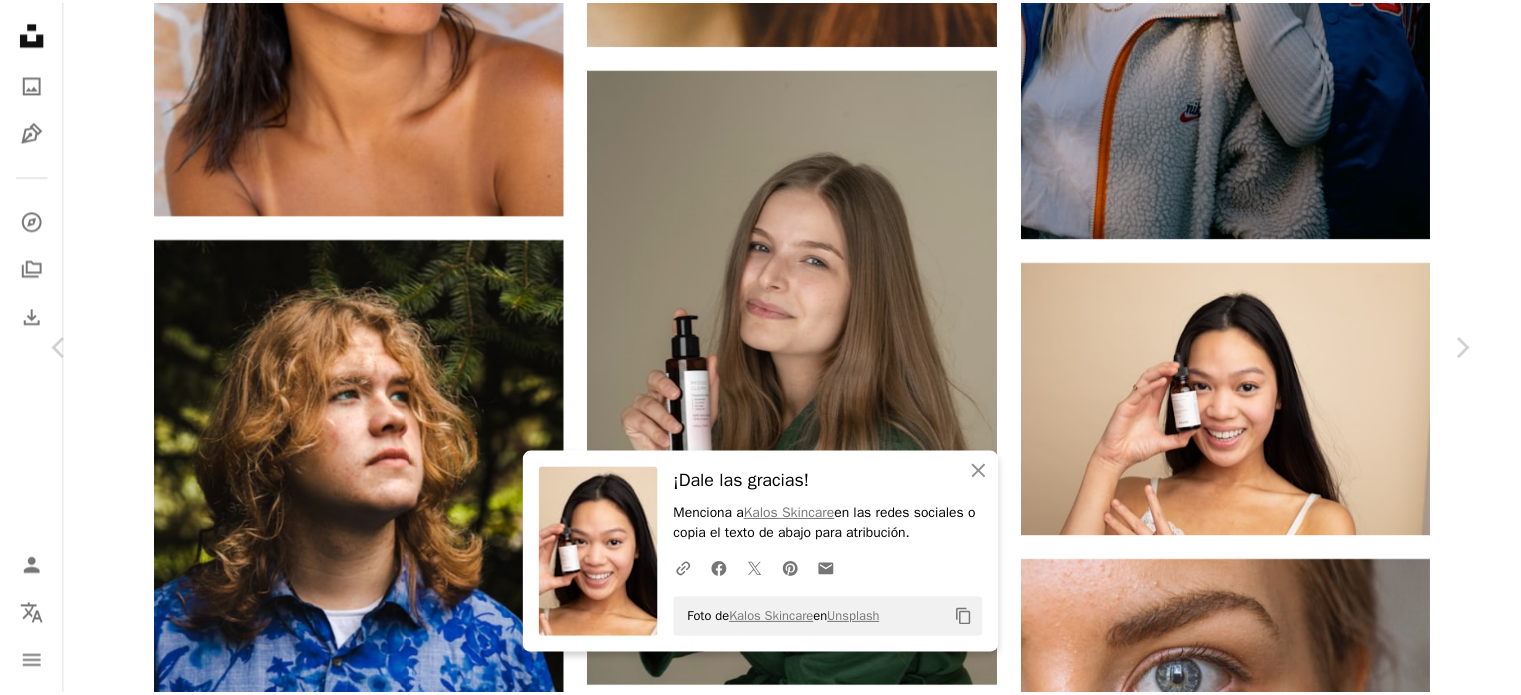 scroll, scrollTop: 0, scrollLeft: 0, axis: both 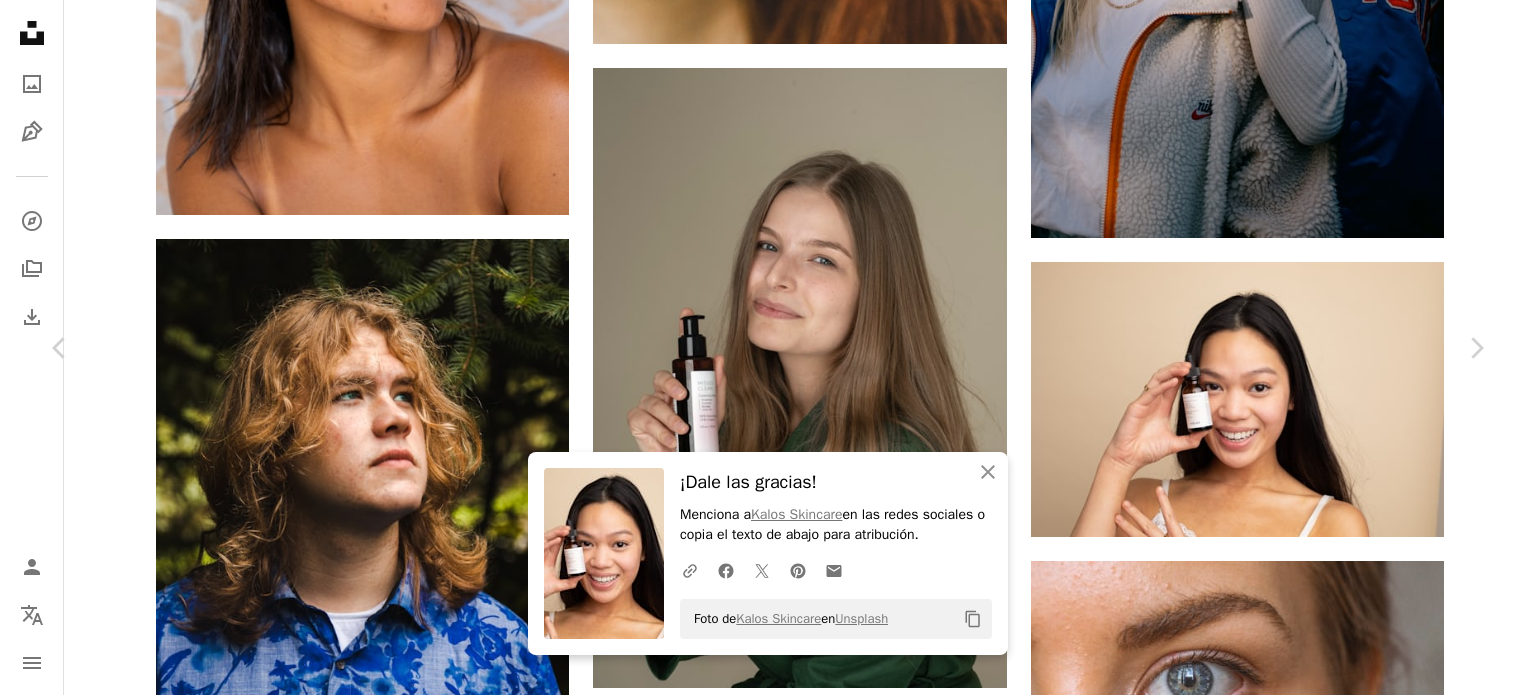 click on "An X shape Chevron left Chevron right An X shape Cerrar ¡Dale las gracias! Menciona a Kalos Skincare en las redes sociales o copia el texto de abajo para atribución. A URL sharing icon (chains) Facebook icon X (formerly Twitter) icon Pinterest icon An envelope Foto de Kalos Skincare en Unsplash
Copy content [FIRST] [LAST] amandadalbjorn A heart A plus sign Descargar gratis Chevron down Zoom in Visualizaciones 21.451.676 Descargas 183.533 Presentado en Salud y bienestar , Gente A forward-right arrow Compartir Info icon Información More Actions Calendar outlined Publicado el 17 de enero de 2018 Camera Canon, EOS Kiss X7i Safety Uso gratuito bajo la Licencia Unsplash retrato muchacha gente azul cara modelo hembra piel ojo ojos maquillaje cerrar resplandecer ceja ojos azules pestañas cejas color de ojos mujer Humano Fondos de pantalla HD Explora imágenes premium relacionadas en iStock  |  Ahorra un 20 % con el código UNSPLASH20 Ver más en iStock  ↗ Imágenes relacionadas A heart Para" at bounding box center (768, 3964) 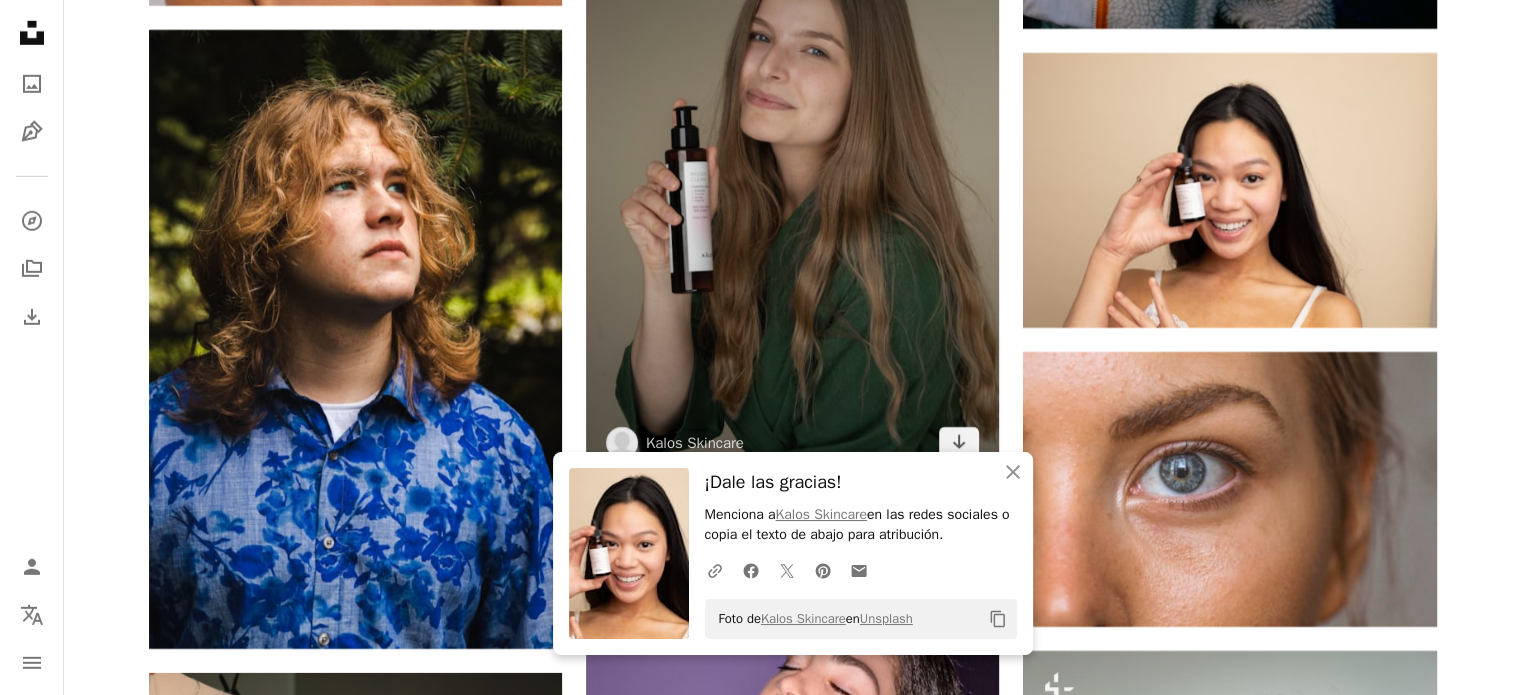 scroll, scrollTop: 6100, scrollLeft: 0, axis: vertical 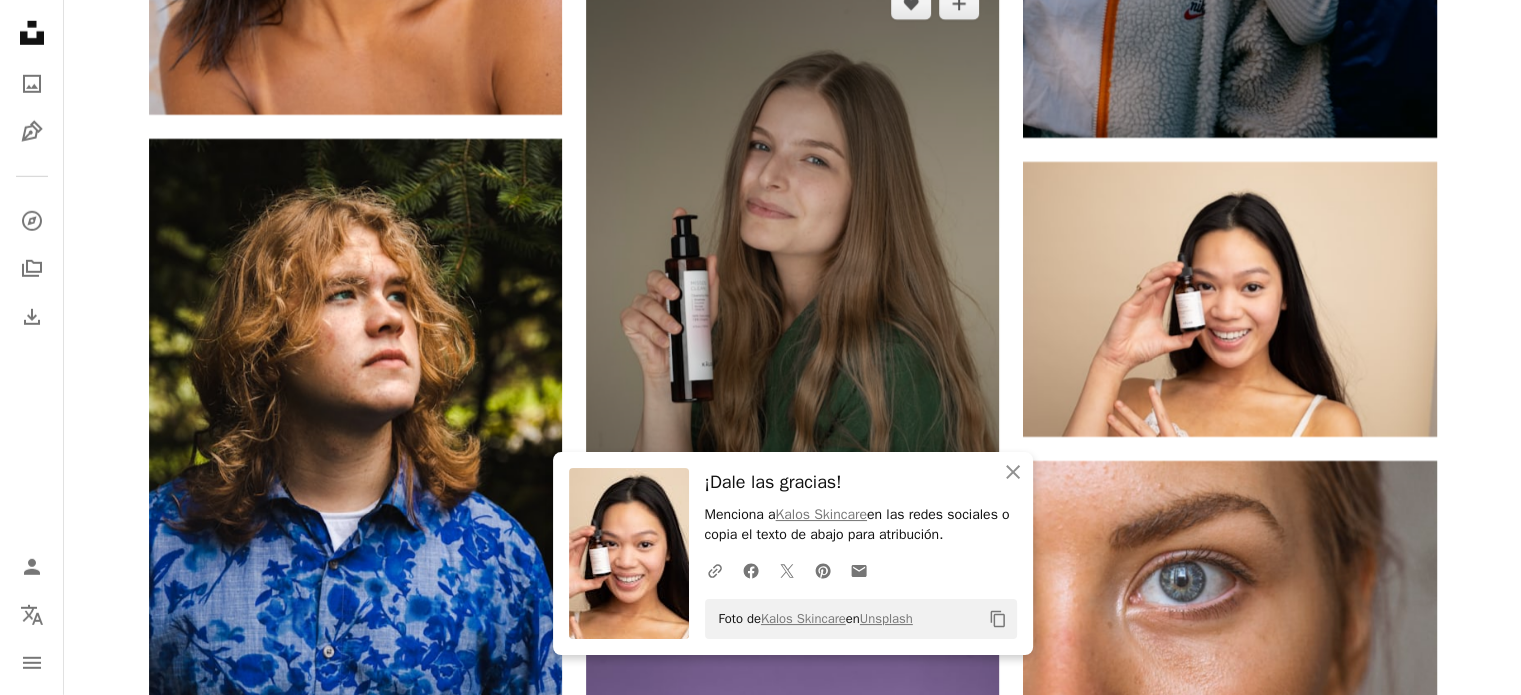 click at bounding box center (792, 278) 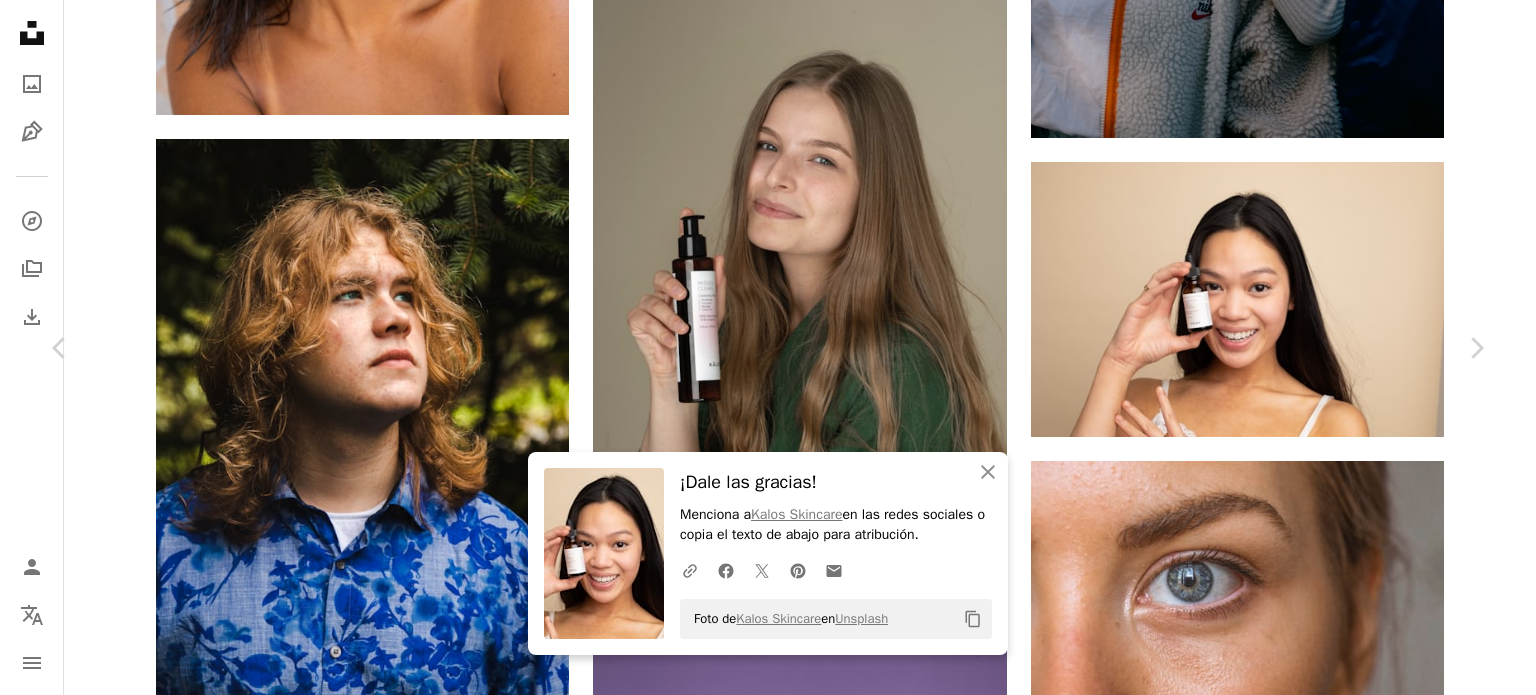 click on "Descargar gratis" at bounding box center (1280, 3564) 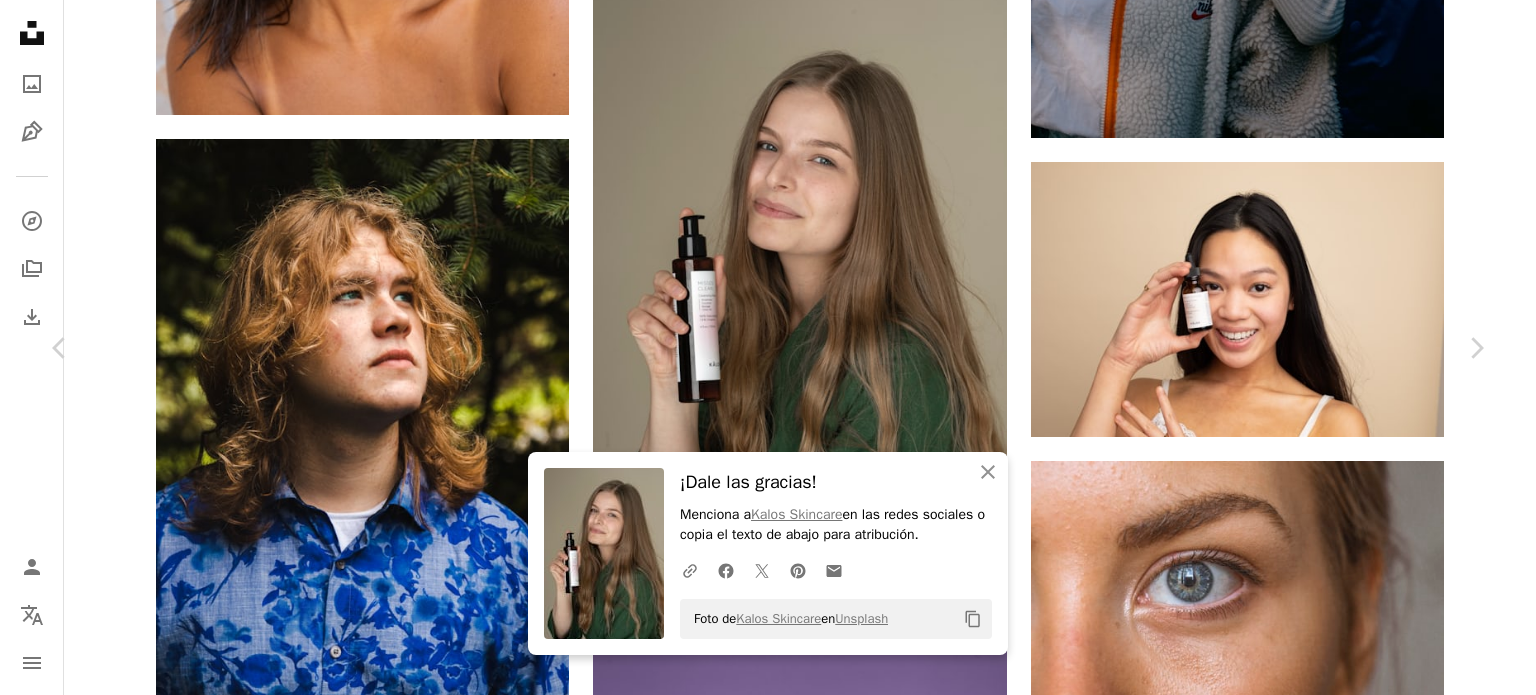 click on "An X shape Chevron left Chevron right An X shape Cerrar ¡Dale las gracias! Menciona a Kalos Skincare en las redes sociales o copia el texto de abajo para atribución. A URL sharing icon (chains) Facebook icon X (formerly Twitter) icon Pinterest icon An envelope Foto de Kalos Skincare en Unsplash
Copy content Kalos Skincare kalosskin A heart A plus sign Descargar gratis Chevron down Zoom in Visualizaciones 649.544 Descargas 3784 Presentado en Salud y bienestar A forward-right arrow Compartir Info icon Información More Actions Calendar outlined Publicado el 11 de septiembre de 2020 Safety Uso gratuito bajo la Licencia Unsplash Bienestar cuidados personales acné Cuidado natural de la piel Salud de la piel Cuidado de la piel orgánico Humano gris botella dedo enlatar aluminio estaño lata de aerosol Fotos de stock gratuitas Explora imágenes premium relacionadas en iStock | Ahorra un 20 % con el código UNSPLASH20 Ver más en iStock ↗ Imágenes relacionadas A heart A plus sign Anna Keibalo" at bounding box center [768, 3864] 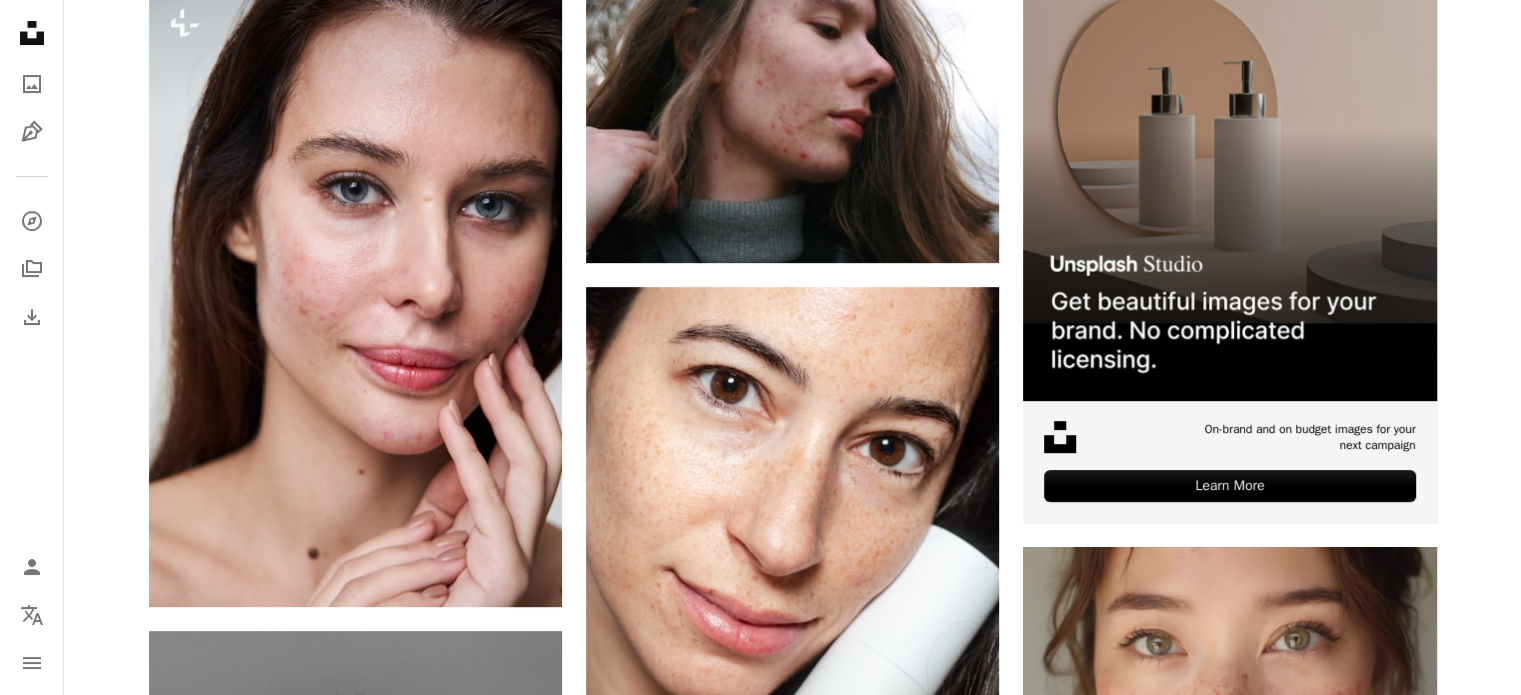 scroll, scrollTop: 500, scrollLeft: 0, axis: vertical 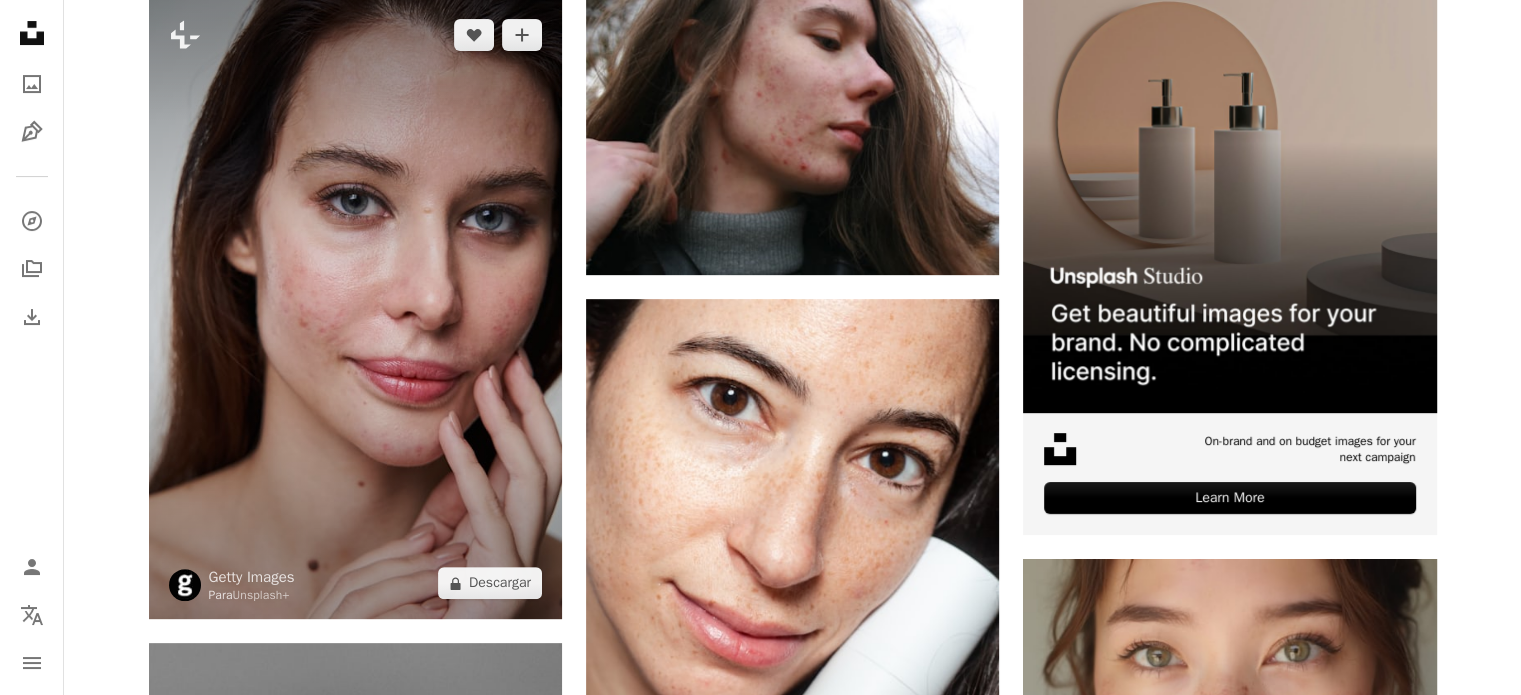 click at bounding box center [355, 309] 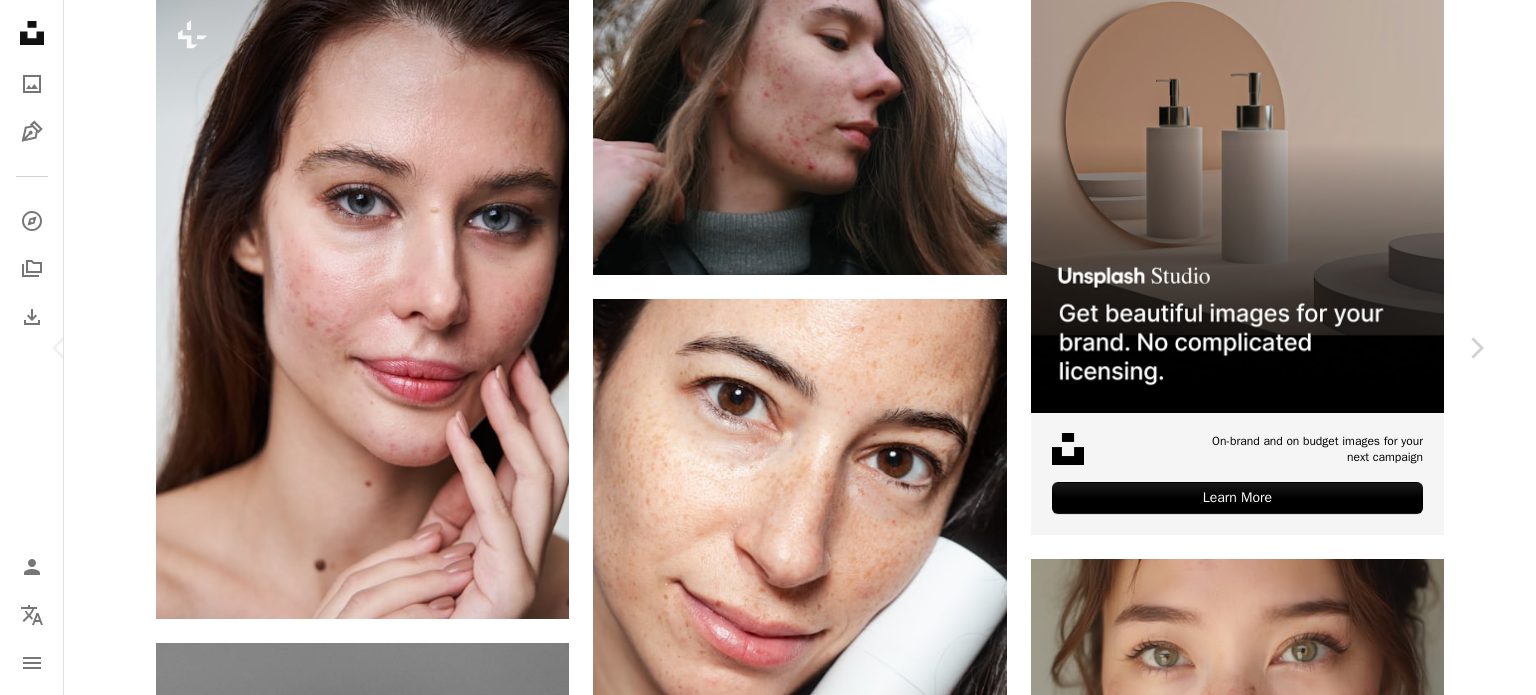 click on "Getty Images Para Unsplash+ A heart A plus sign A lock Descargar Zoom in A forward-right arrow Compartir More Actions Calendar outlined Publicado el 3 de mayo de 2023 Safety Con la Licencia Unsplash+ desnudo retrato gente fotografía belleza mujeres protección de la piel relajación dermatología elegancia salud y medicina una persona tranquilidad Problemas gente guapa Suave foto de estudio peca separar Imágenes gratuitas De esta serie Plus sign for Unsplash+ Plus sign for Unsplash+ Plus sign for Unsplash+ Imágenes relacionadas Plus sign for Unsplash+ A heart A plus sign Getty Images Para Unsplash+ A lock Descargar Plus sign for Unsplash+ A heart A plus sign Getty Images Para Unsplash+ A lock Descargar Plus sign for Unsplash+ A heart A plus sign Getty Images Para Unsplash+ A lock Descargar Plus sign for Unsplash+ A heart A plus sign Getty Images Para Unsplash+ A lock Para" at bounding box center [768, 9464] 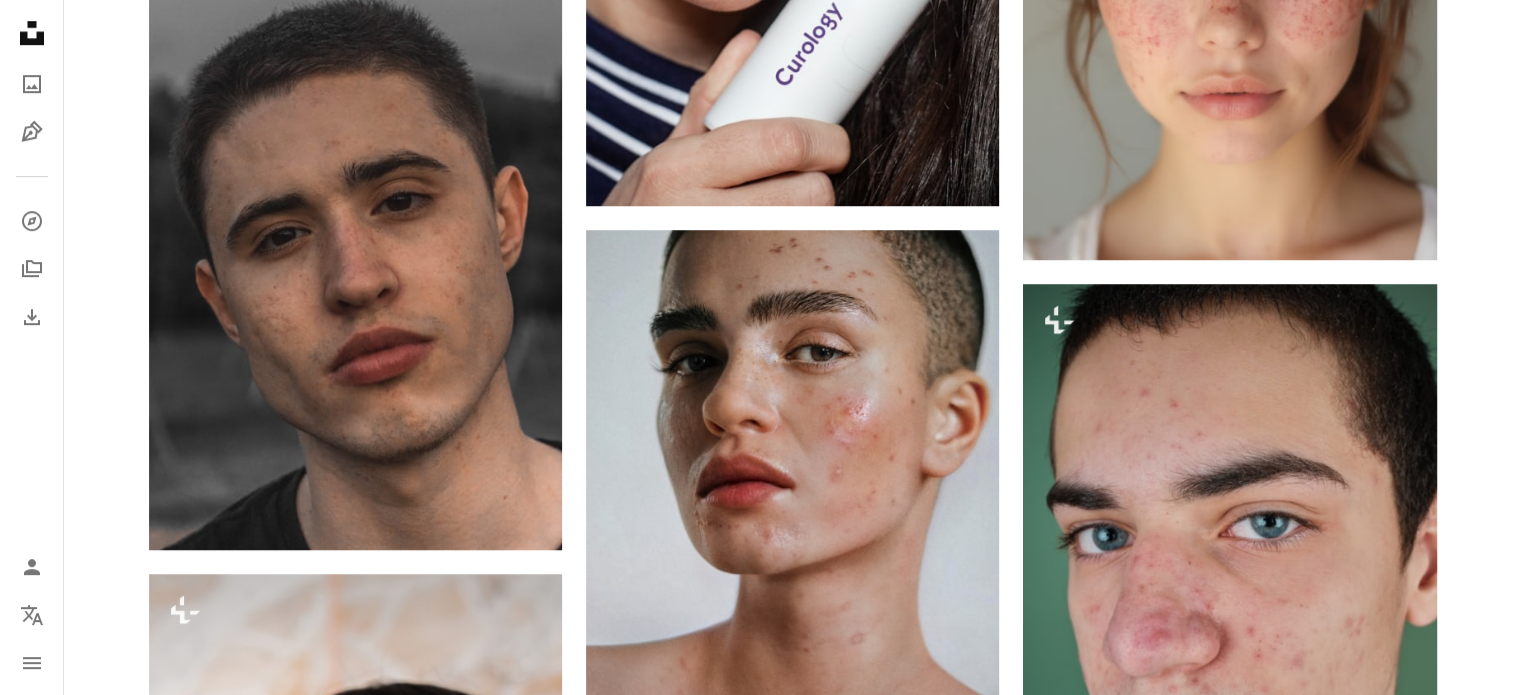 scroll, scrollTop: 1300, scrollLeft: 0, axis: vertical 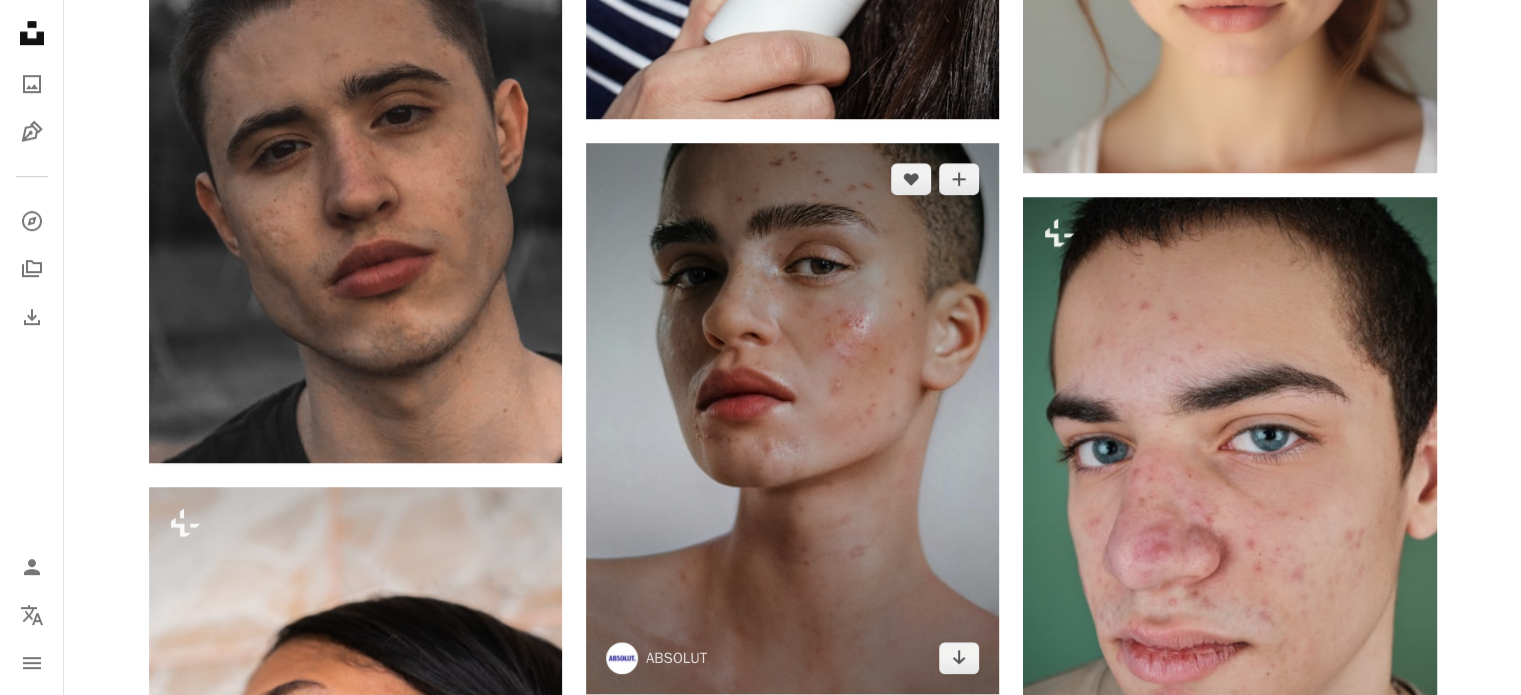 click at bounding box center (792, 418) 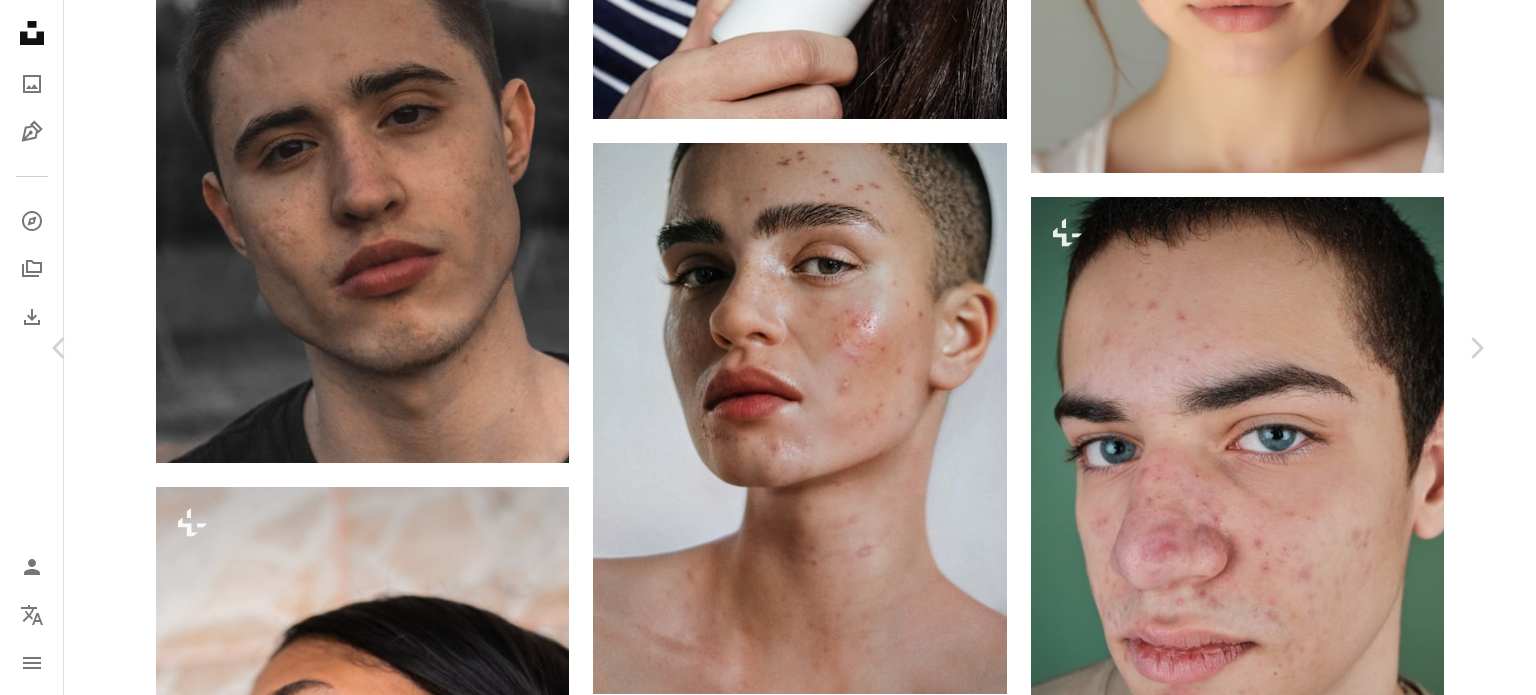 click on "Descargar gratis" at bounding box center [1280, 8364] 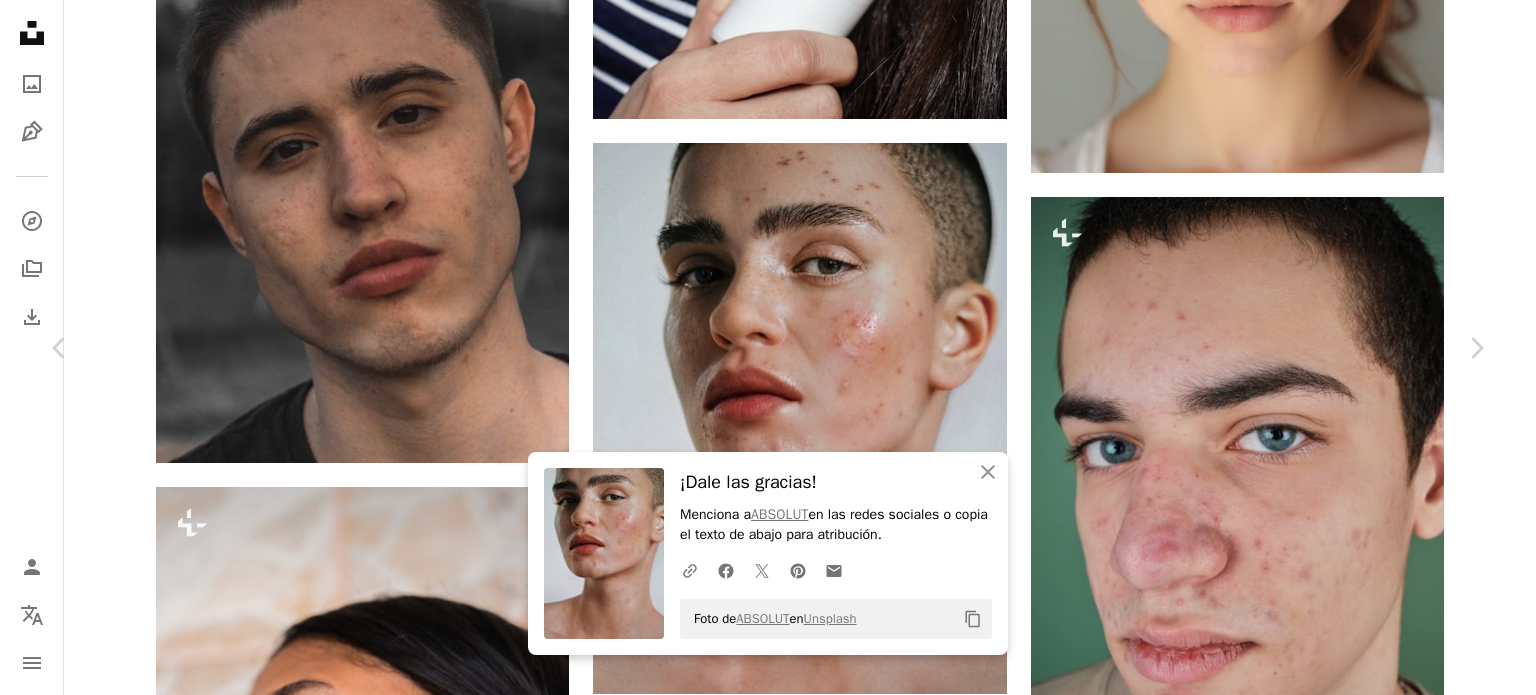 click on "An X shape Chevron left Chevron right An X shape Cerrar ¡Dale las gracias! Menciona a ABSOLUT en las redes sociales o copia el texto de abajo para atribución. A URL sharing icon (chains) Facebook icon X (formerly Twitter) icon Pinterest icon An envelope Foto de ABSOLUT en Unsplash
Copy content ABSOLUT absolut A heart A plus sign Descargar gratis Chevron down Zoom in Visualizaciones 1.637.125 Descargas 10.880 A forward-right arrow Compartir Info icon Información More Actions Calendar outlined Publicado el 11 de abril de 2024 Safety Uso gratuito bajo la Licencia Unsplash amar belleza empoderamiento Imagen de IA retrato humano Foto de IA Imagen generada por IA Imagen de inteligencia artificial Fotos de stock gratuitas Explora imágenes premium relacionadas en iStock | Ahorra un 20 % con el código UNSPLASH20 Ver más en iStock ↗ Imágenes relacionadas A heart A plus sign Lana Graves Disponible para contratación A checkmark inside of a circle Arrow pointing down Plus sign for Unsplash+" at bounding box center (768, 8664) 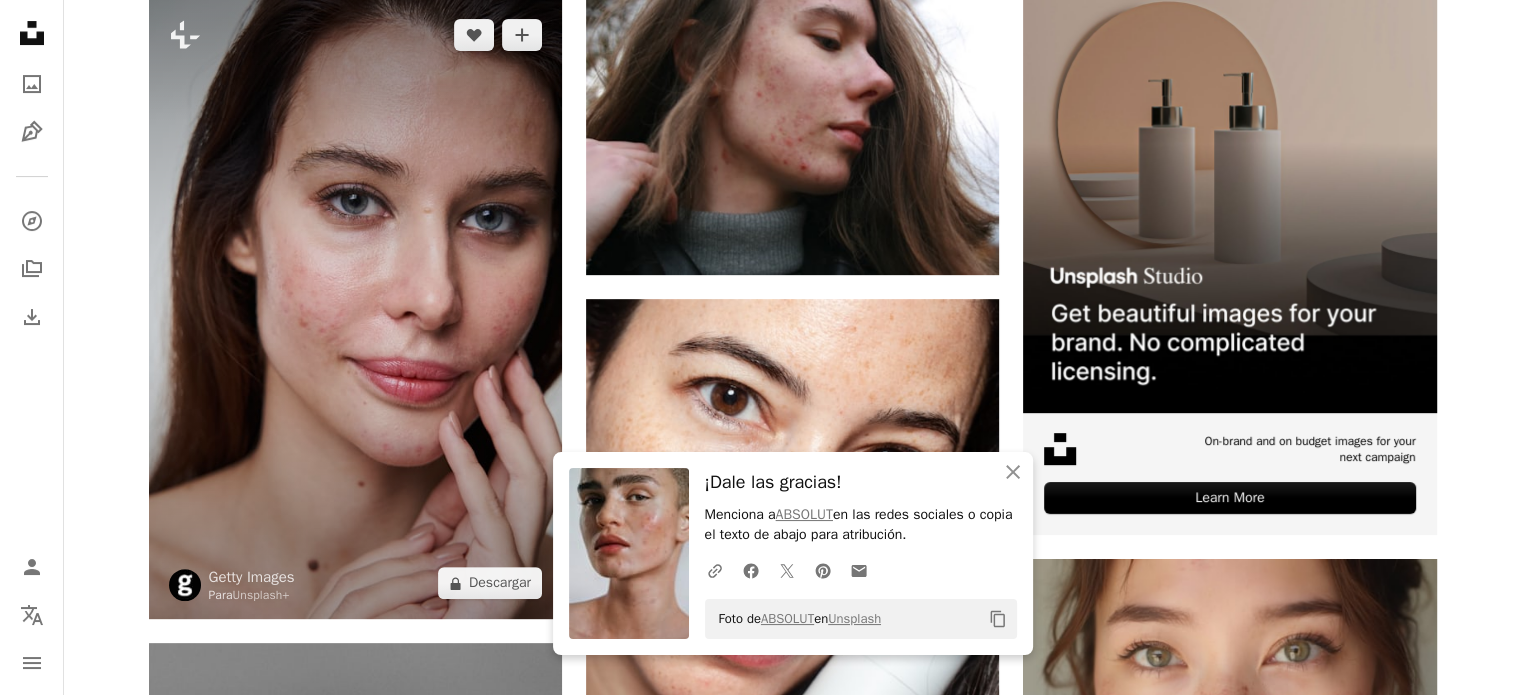 scroll, scrollTop: 0, scrollLeft: 0, axis: both 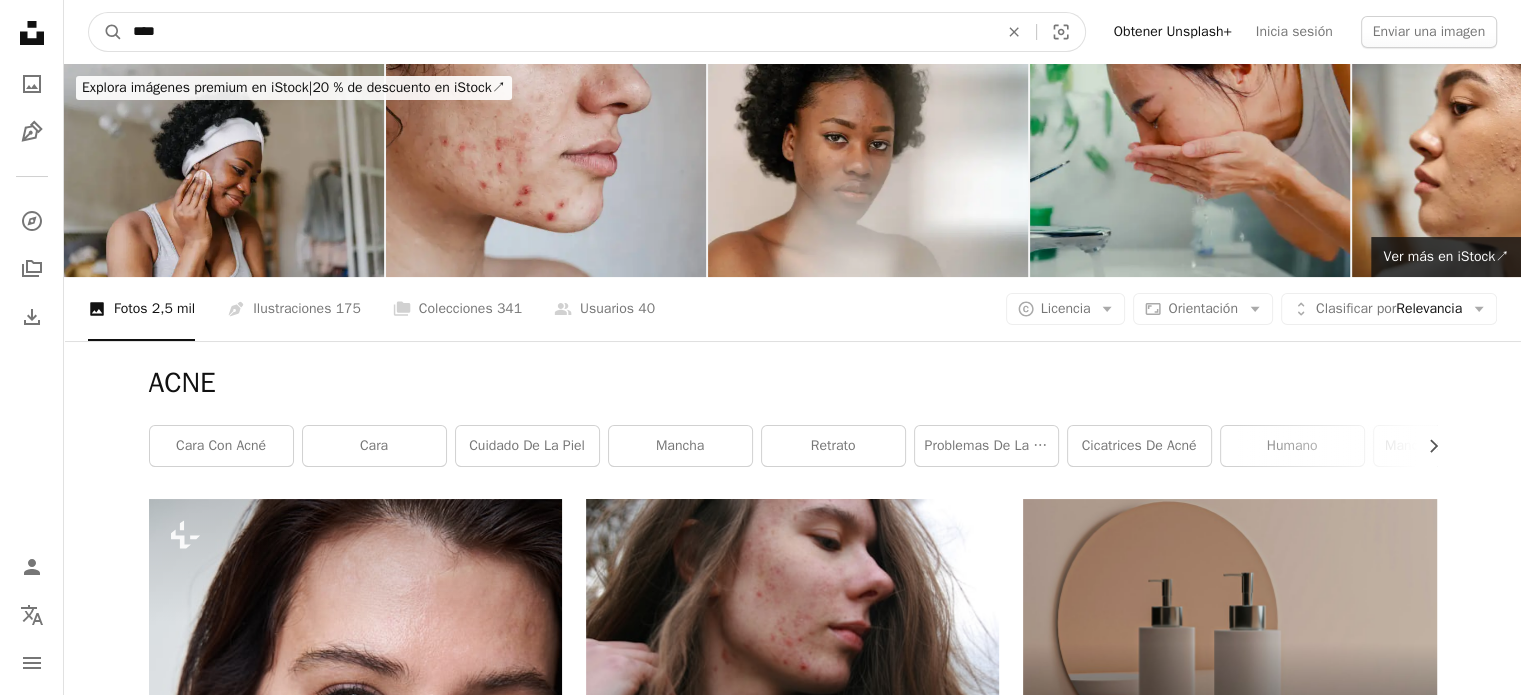 click on "****" at bounding box center [557, 32] 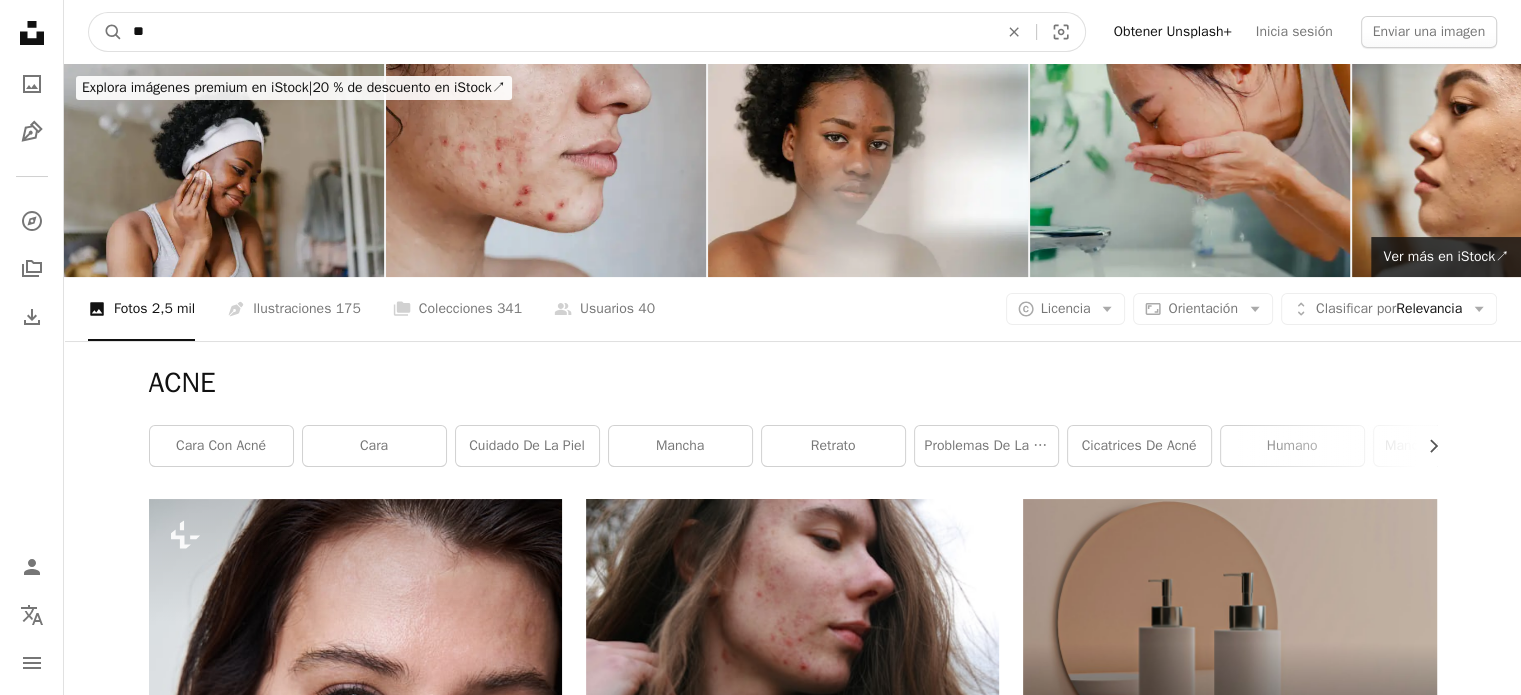 type on "*" 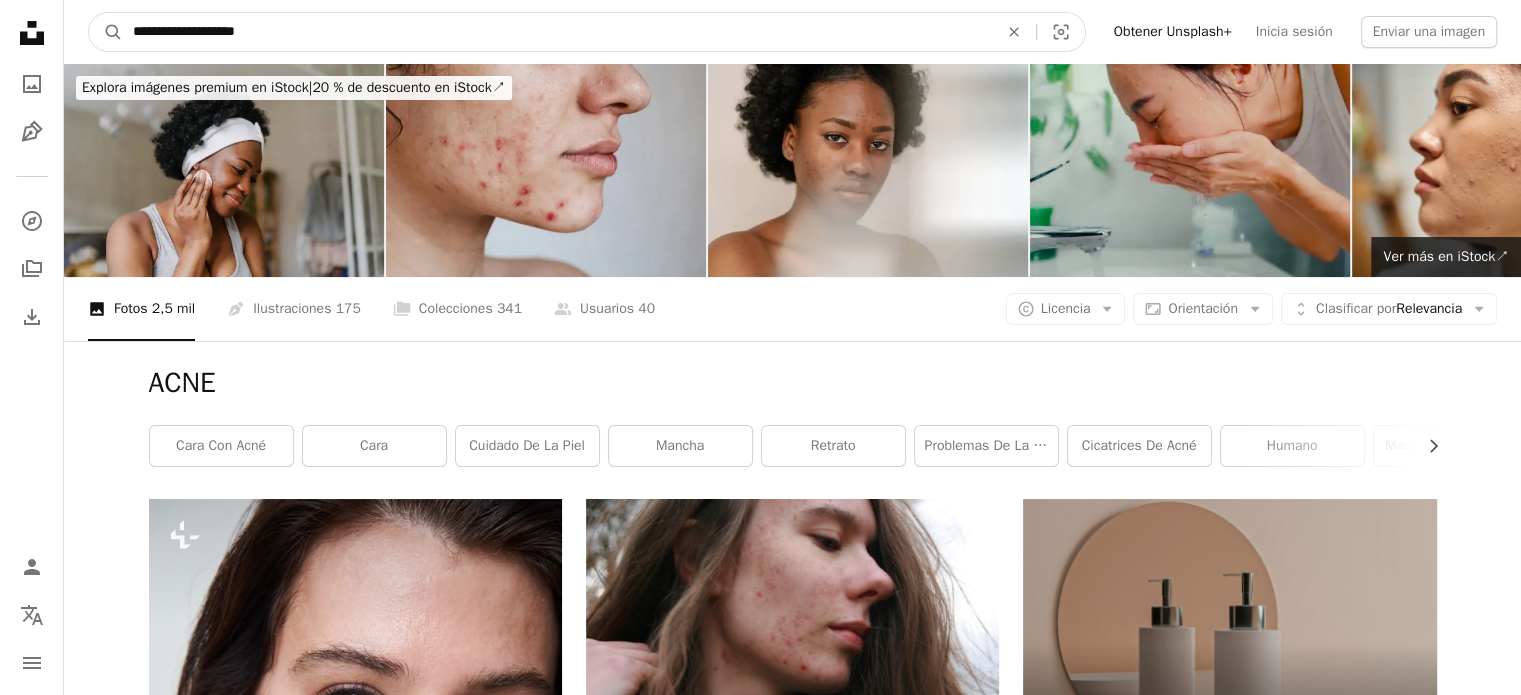 type on "**********" 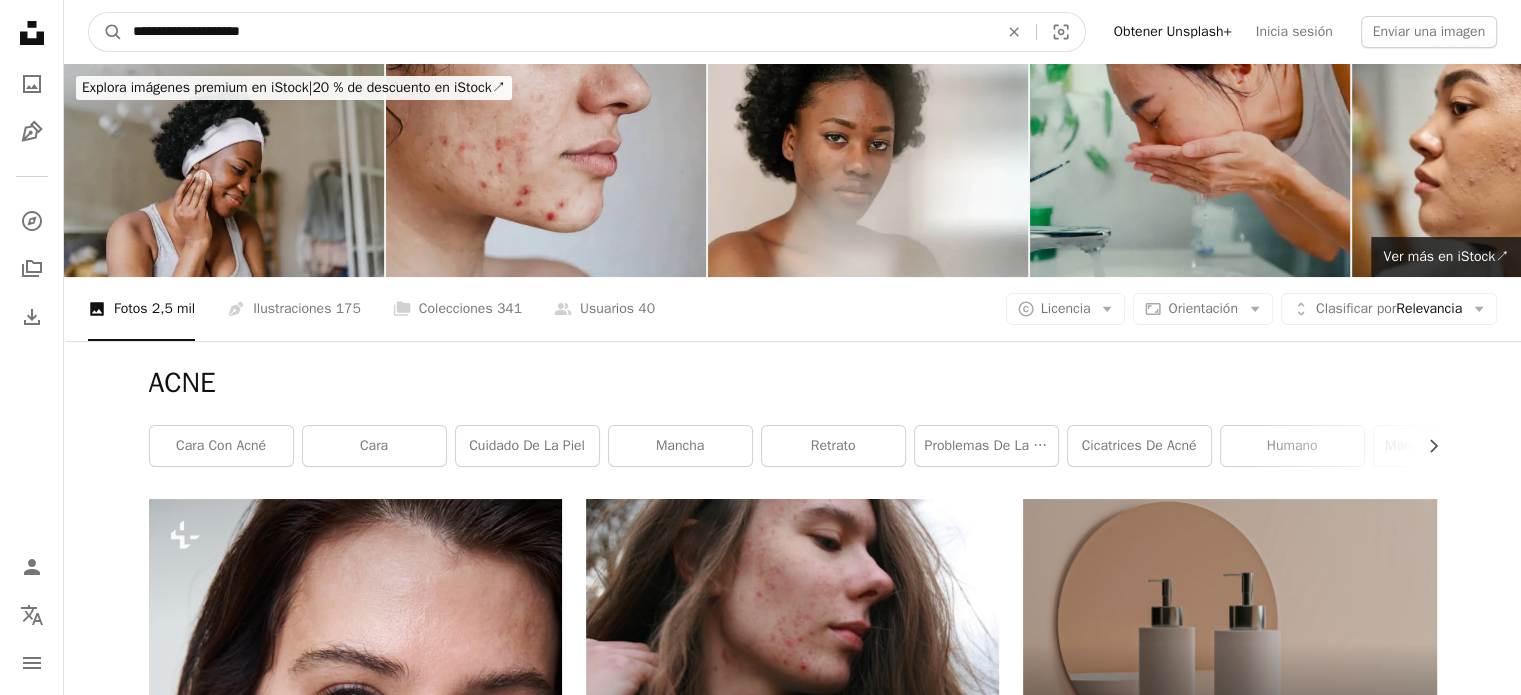 click on "A magnifying glass" at bounding box center (106, 32) 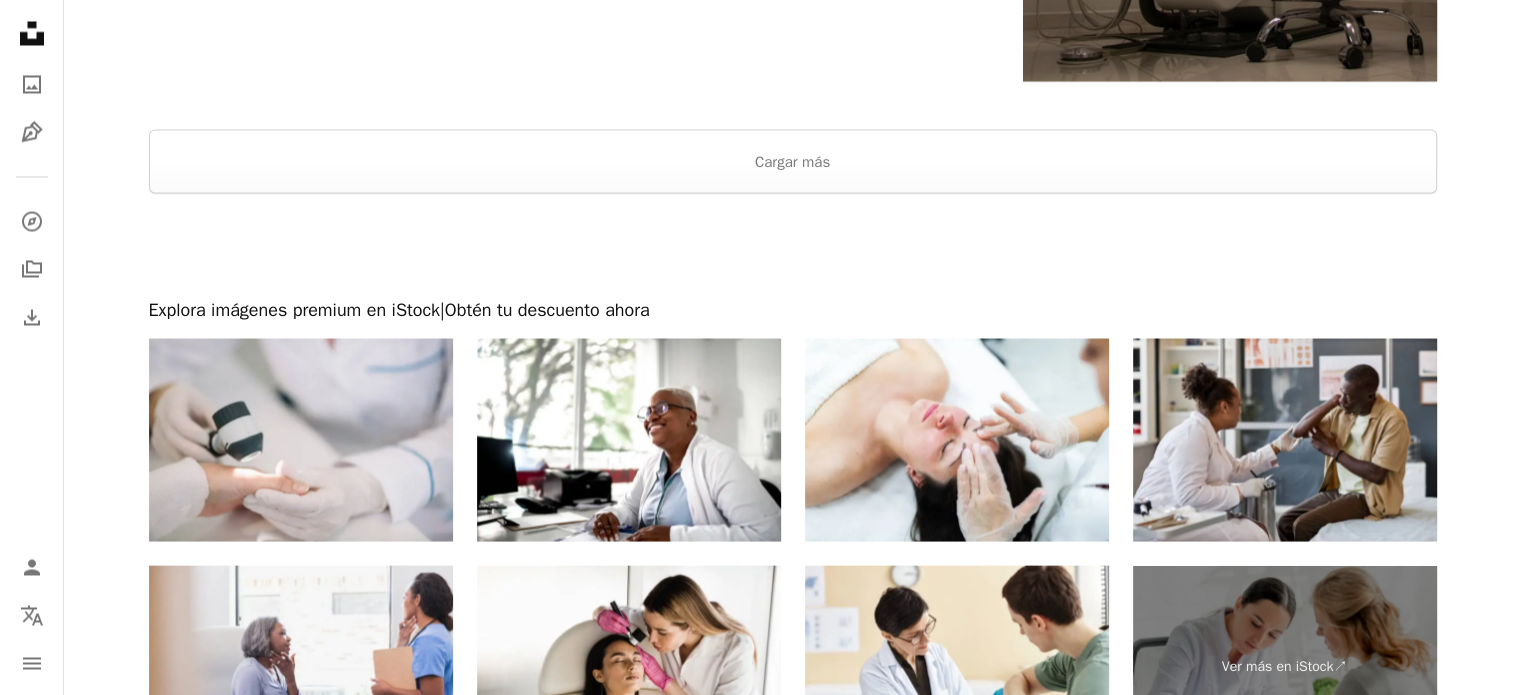 scroll, scrollTop: 4000, scrollLeft: 0, axis: vertical 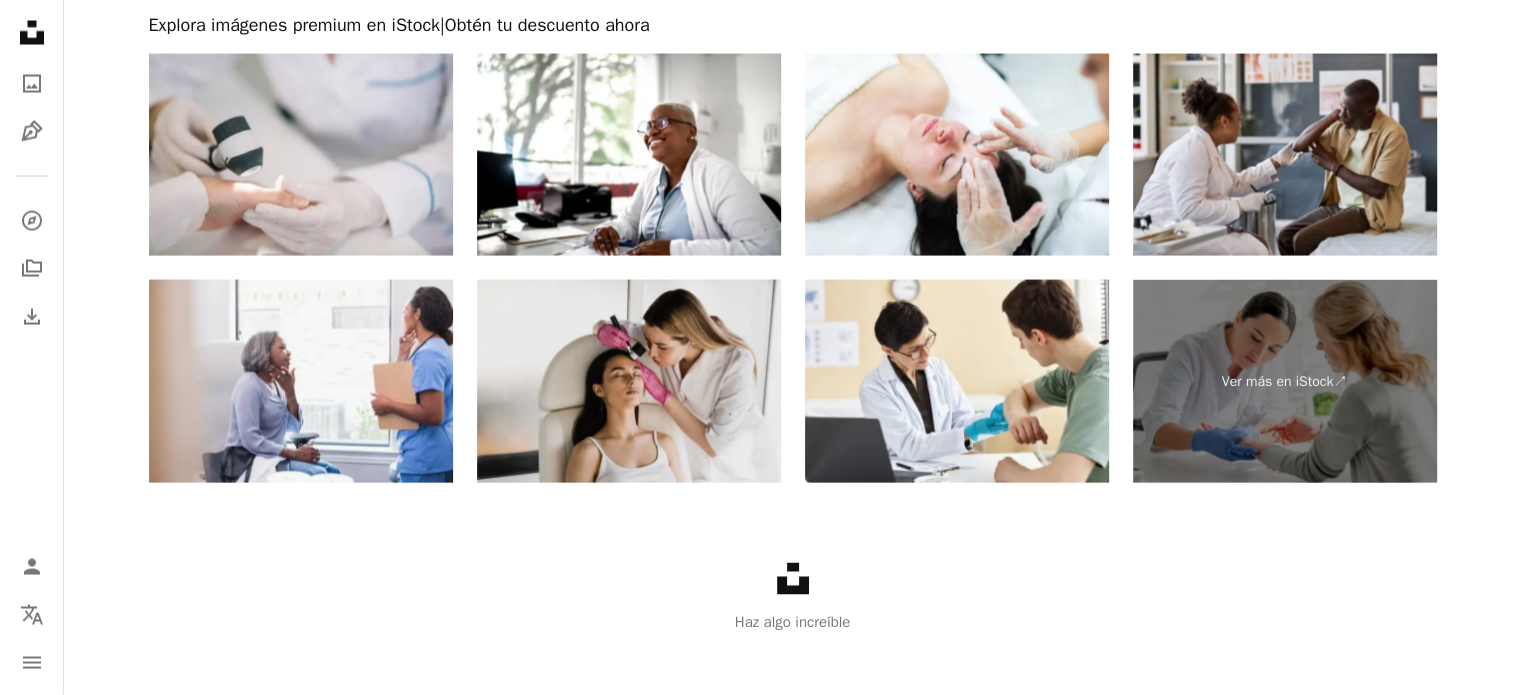 click at bounding box center (629, 381) 